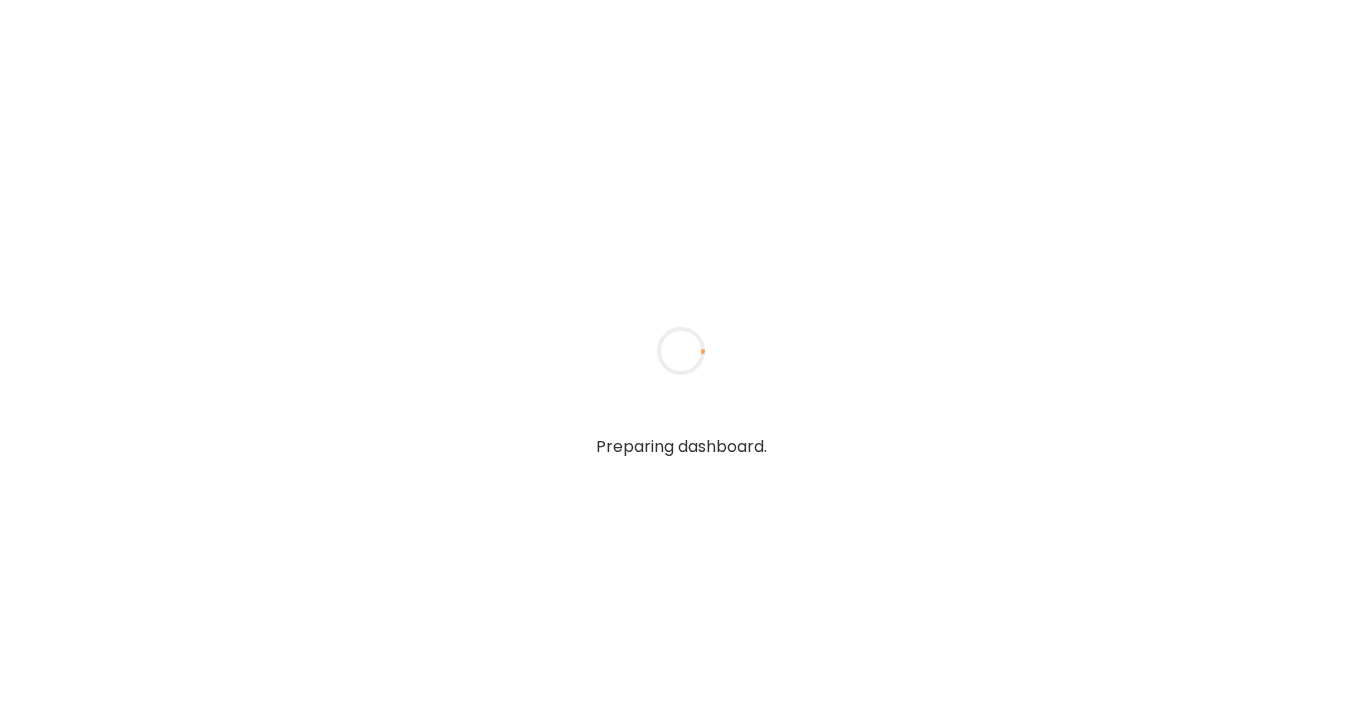 scroll, scrollTop: 0, scrollLeft: 0, axis: both 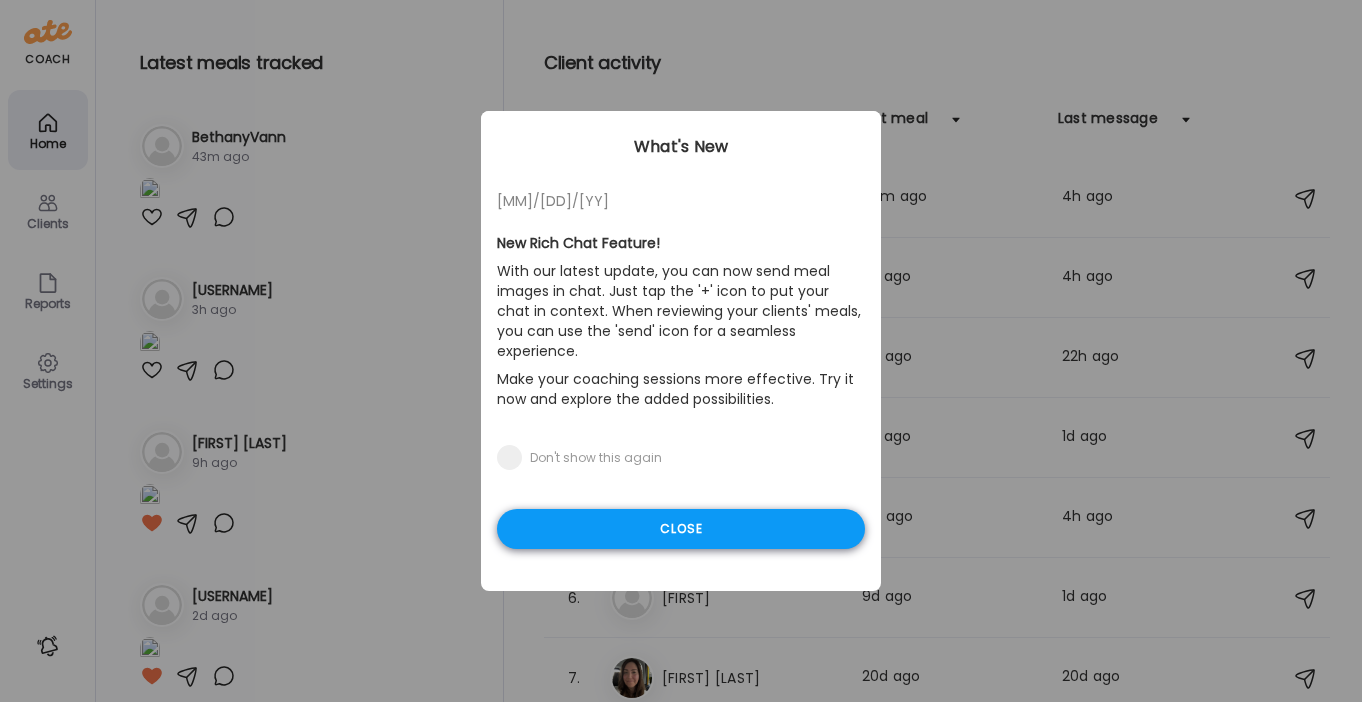 type on "**********" 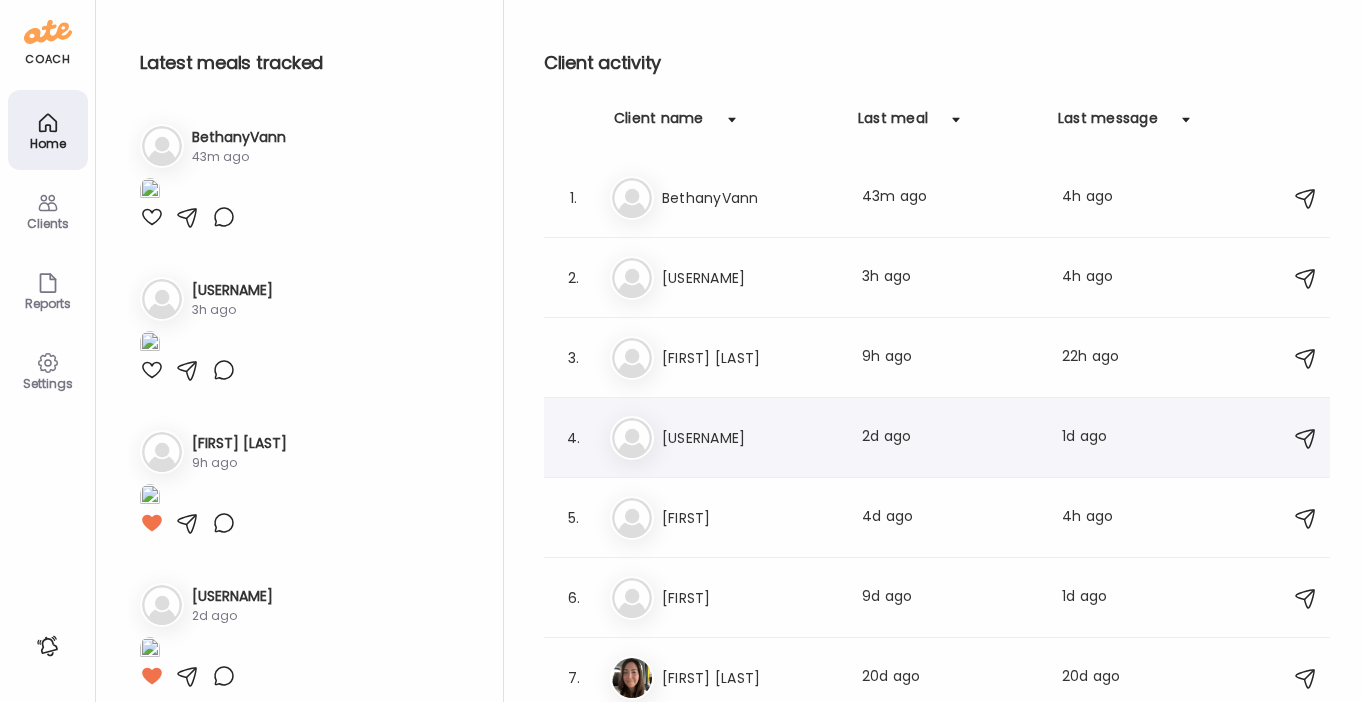 click on "Ti
TiffanyVanNice
Last meal:  2d ago Last message:  1d ago You: I see it! Thanks so much for sending! I will take a look at it today and we can get a call scheduled for later this week! I'll send you my Calendly later today :)" at bounding box center (940, 438) 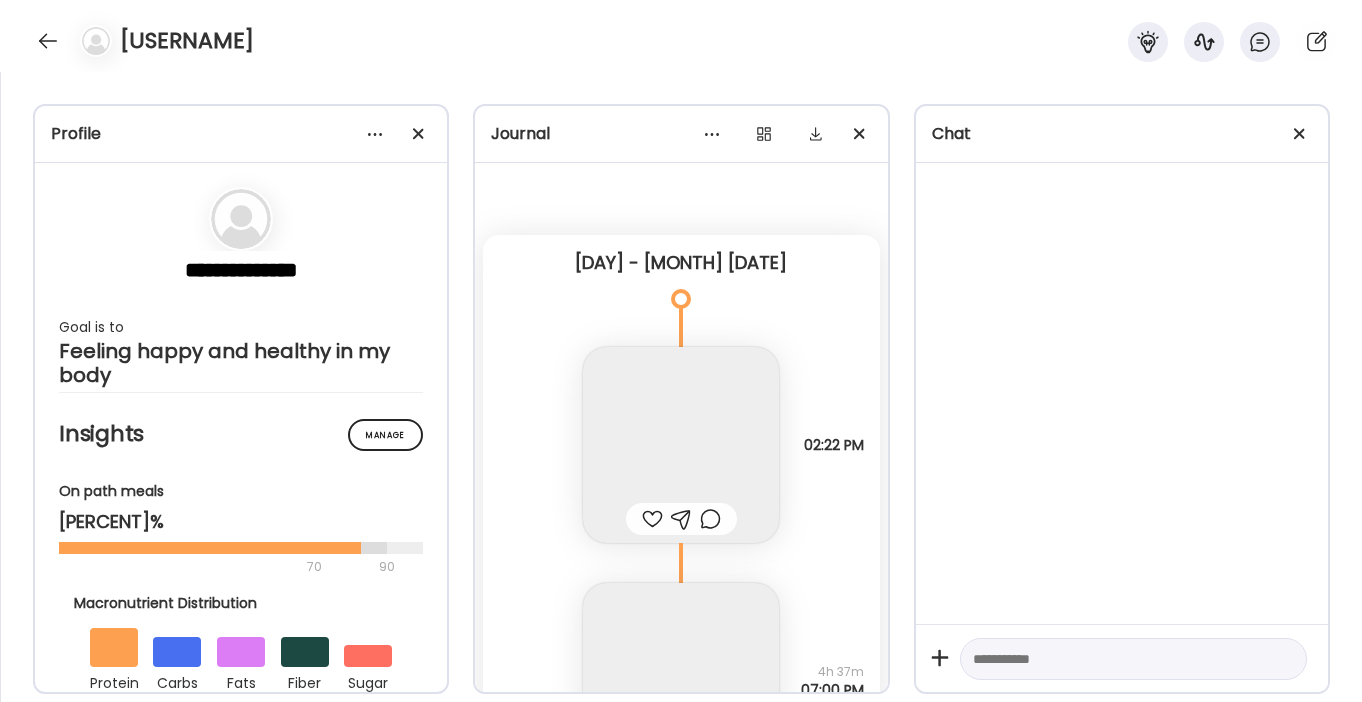 scroll, scrollTop: 6747, scrollLeft: 0, axis: vertical 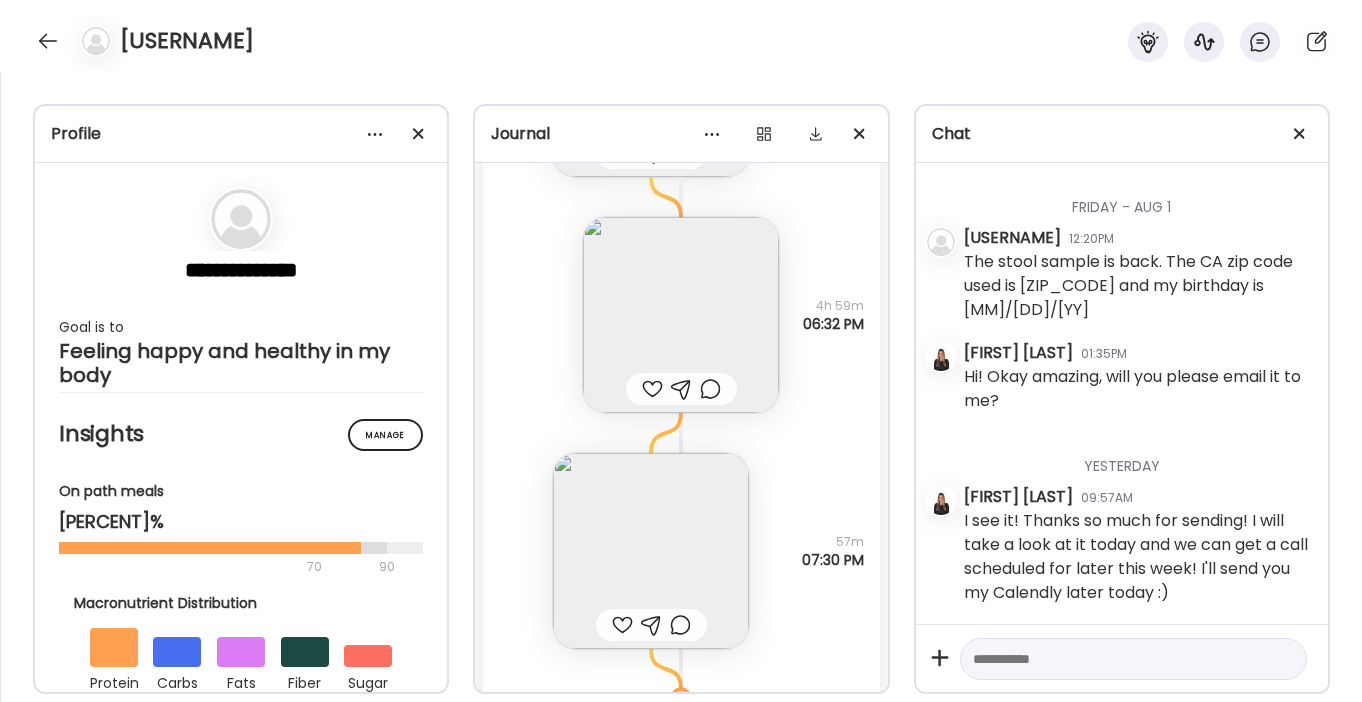 click at bounding box center (681, 315) 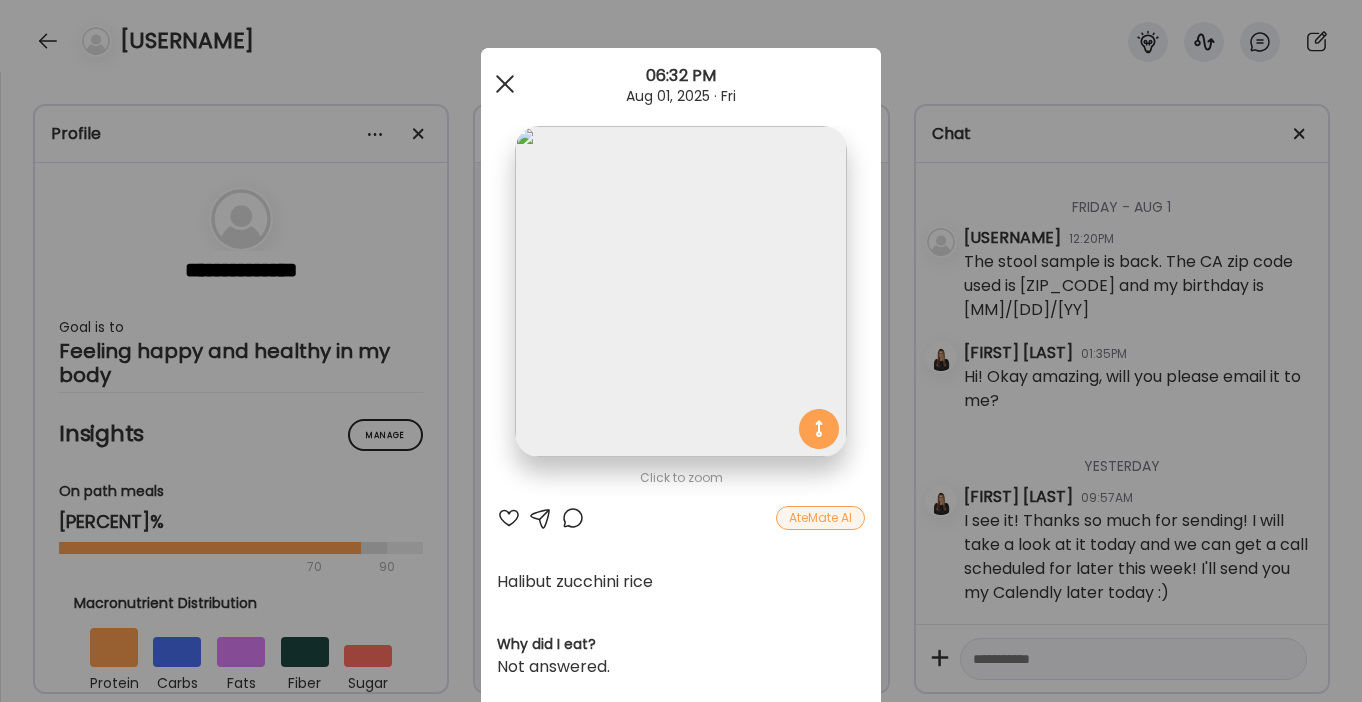 click at bounding box center [505, 84] 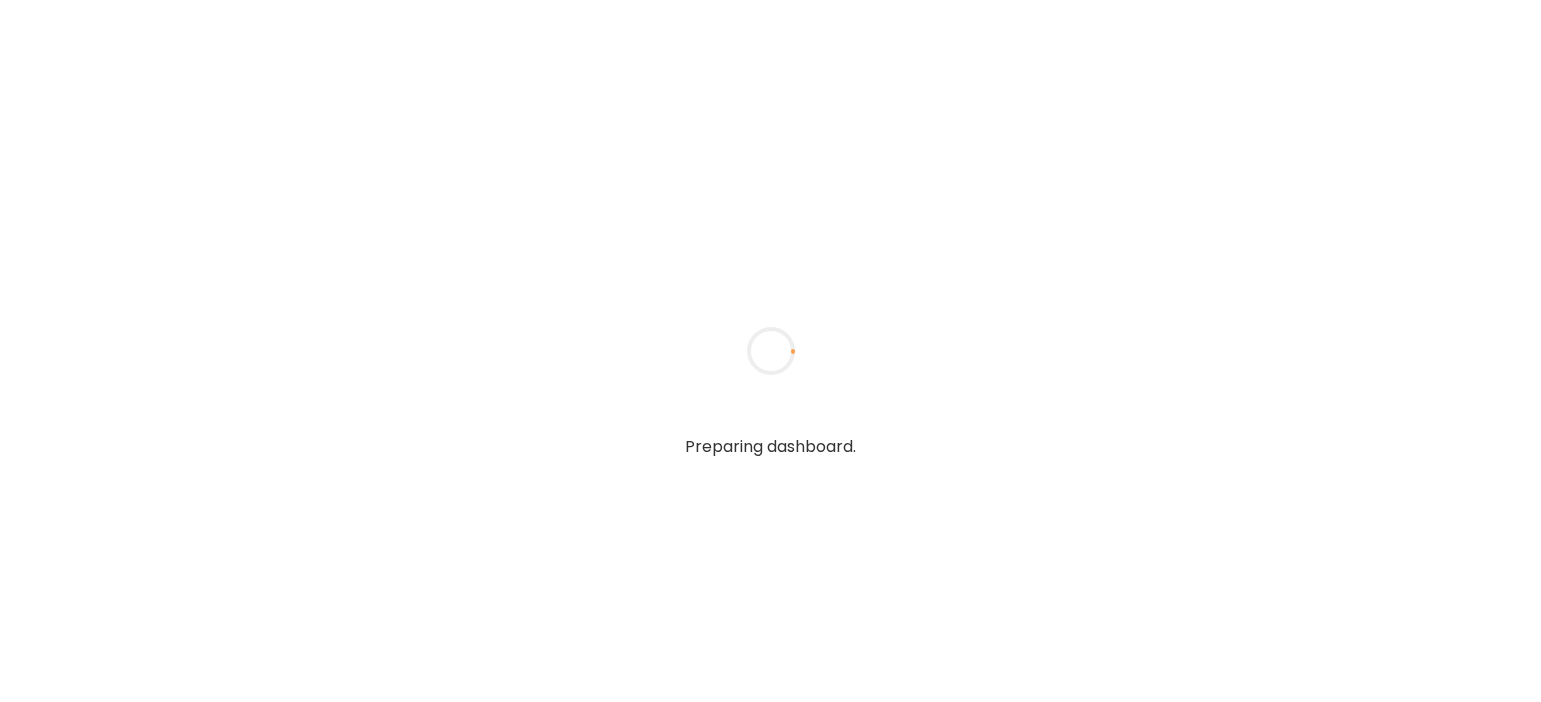 scroll, scrollTop: 0, scrollLeft: 0, axis: both 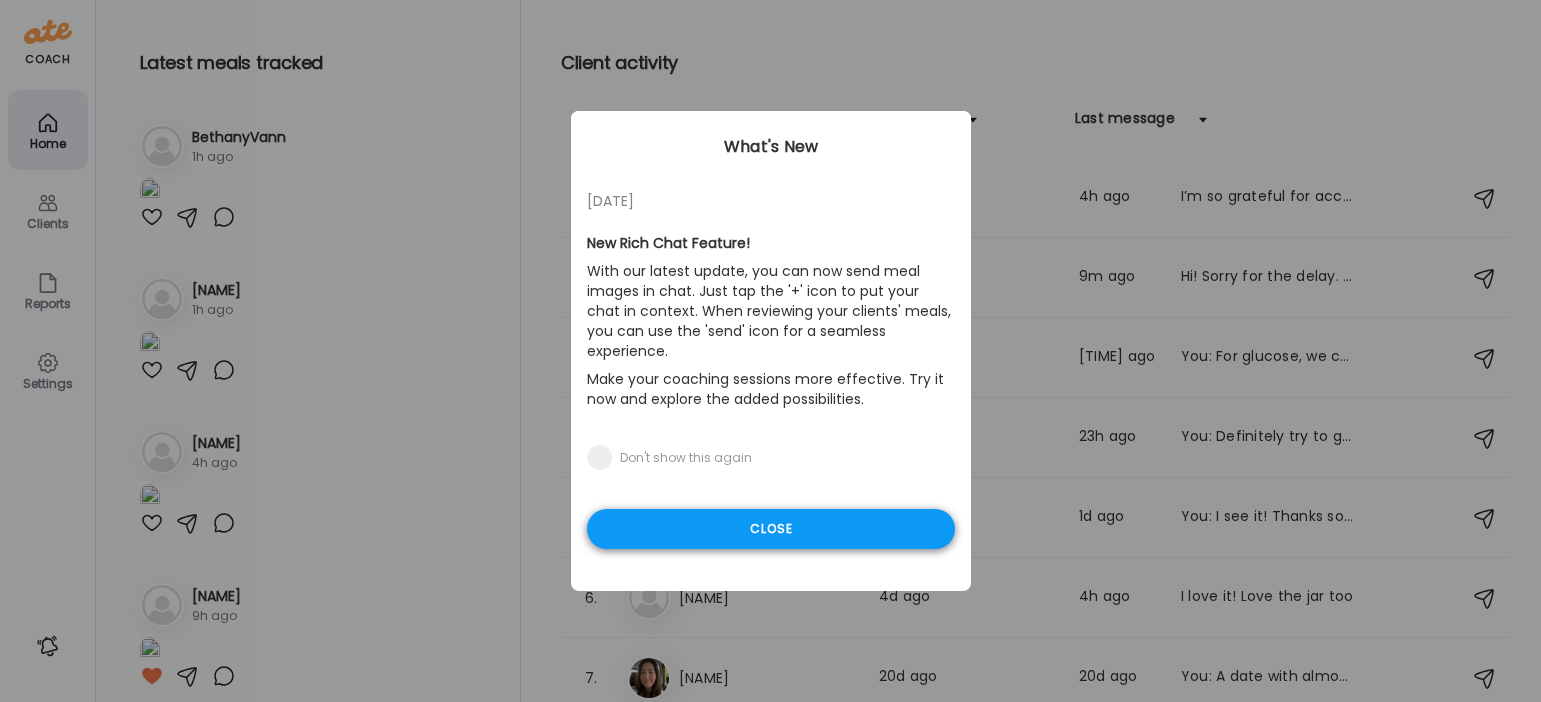 type on "**********" 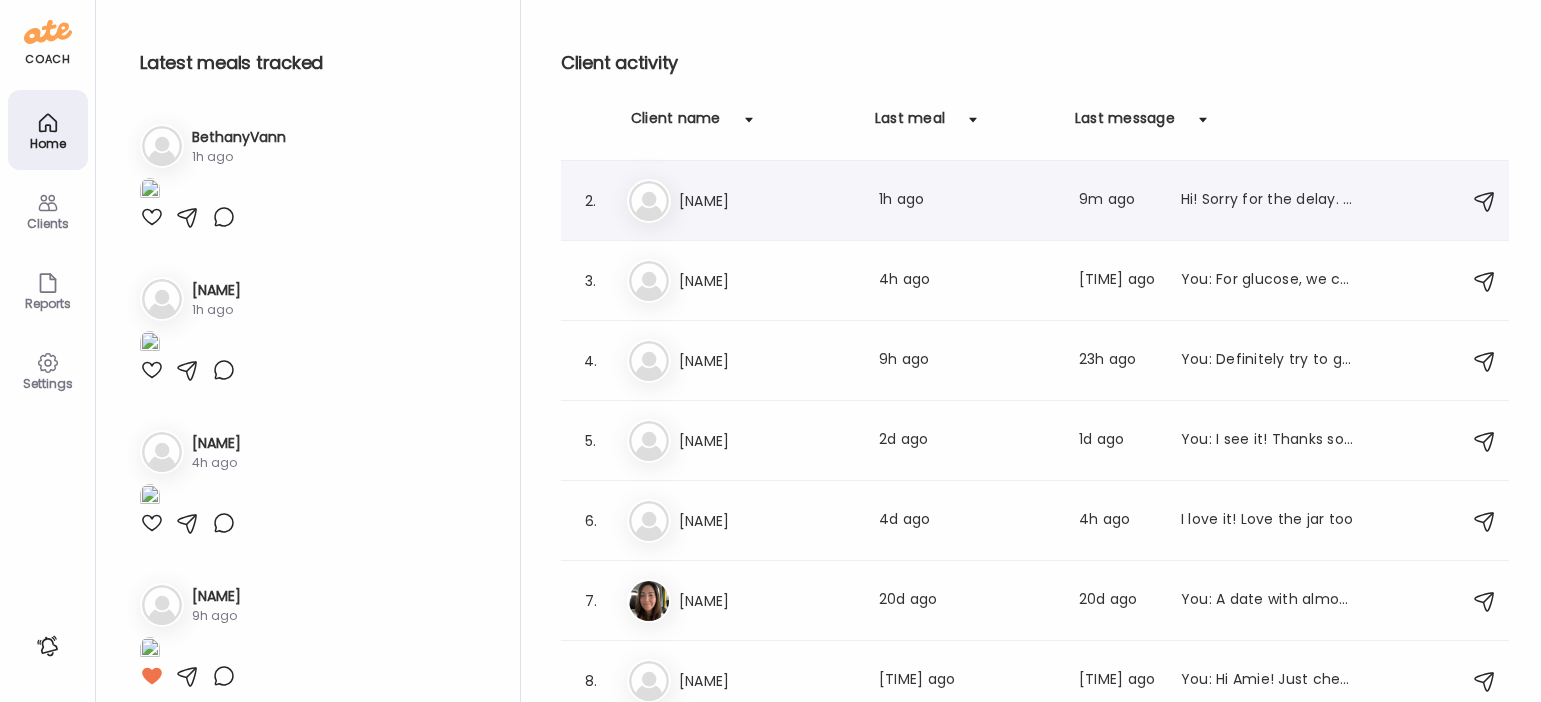 scroll, scrollTop: 73, scrollLeft: 0, axis: vertical 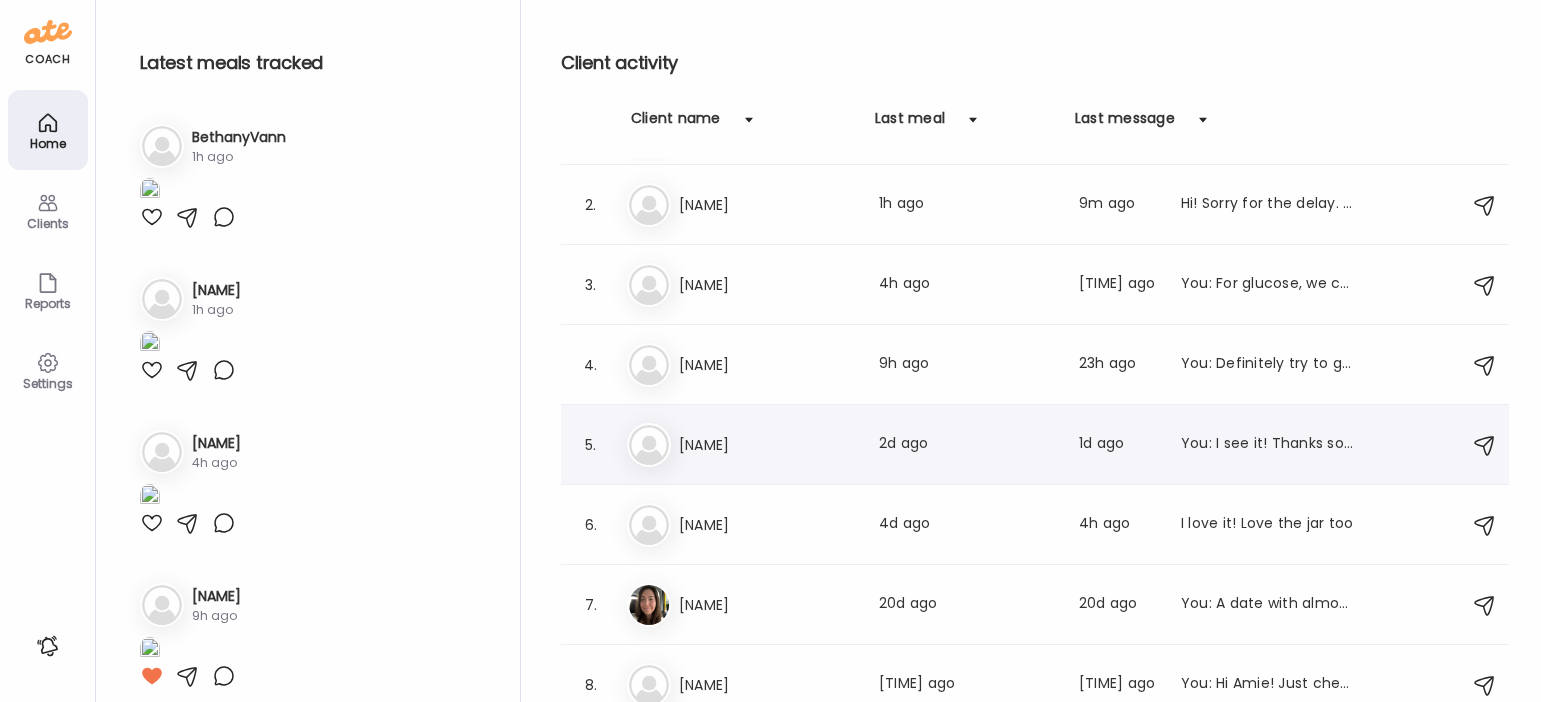 click on "[NAME]" at bounding box center (767, 445) 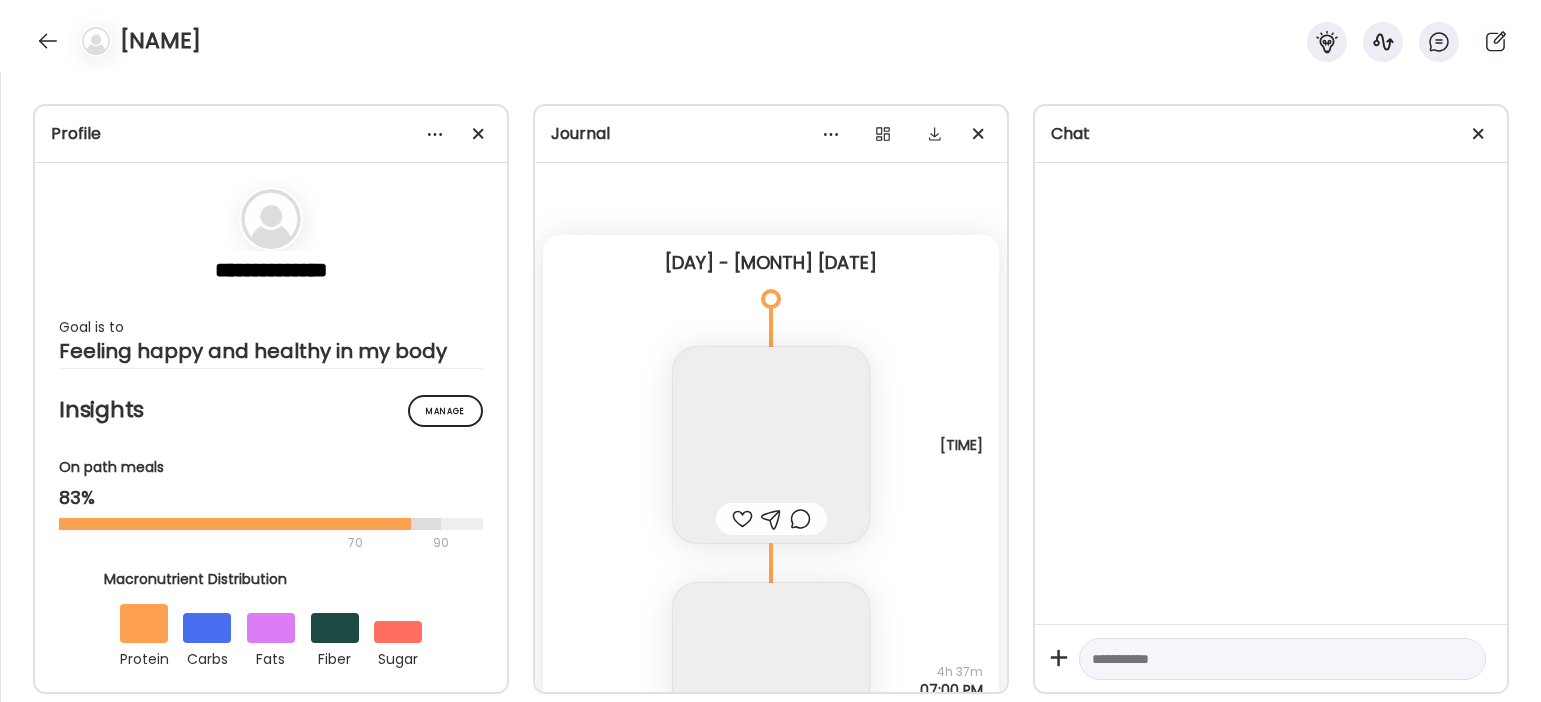 scroll, scrollTop: 6747, scrollLeft: 0, axis: vertical 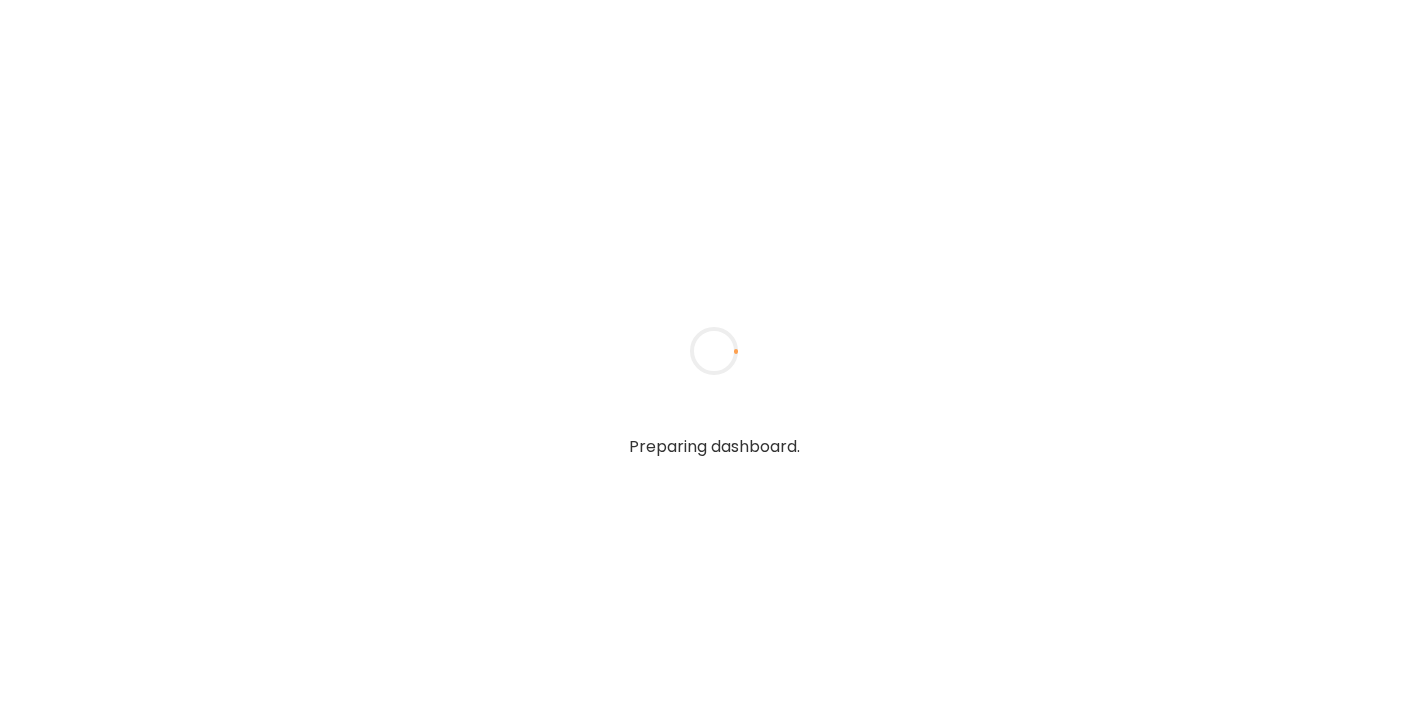type on "**********" 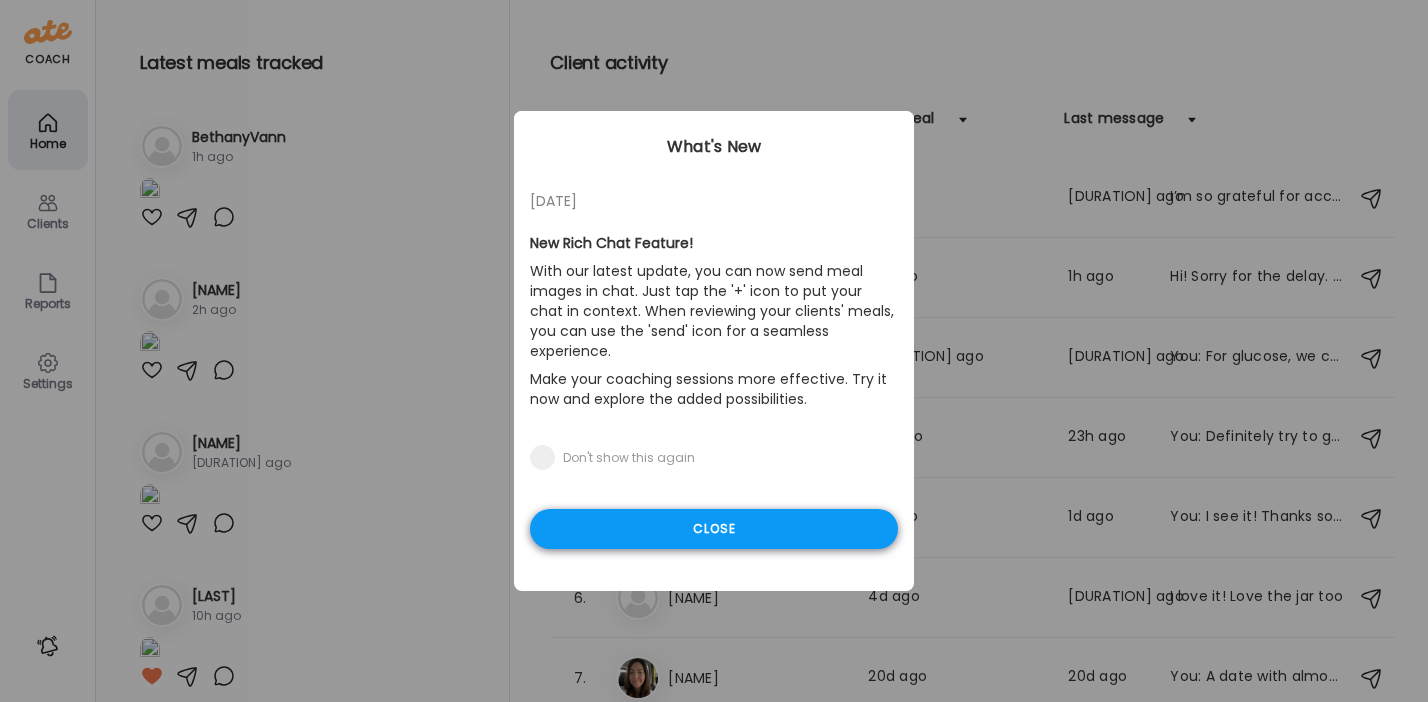 type on "**********" 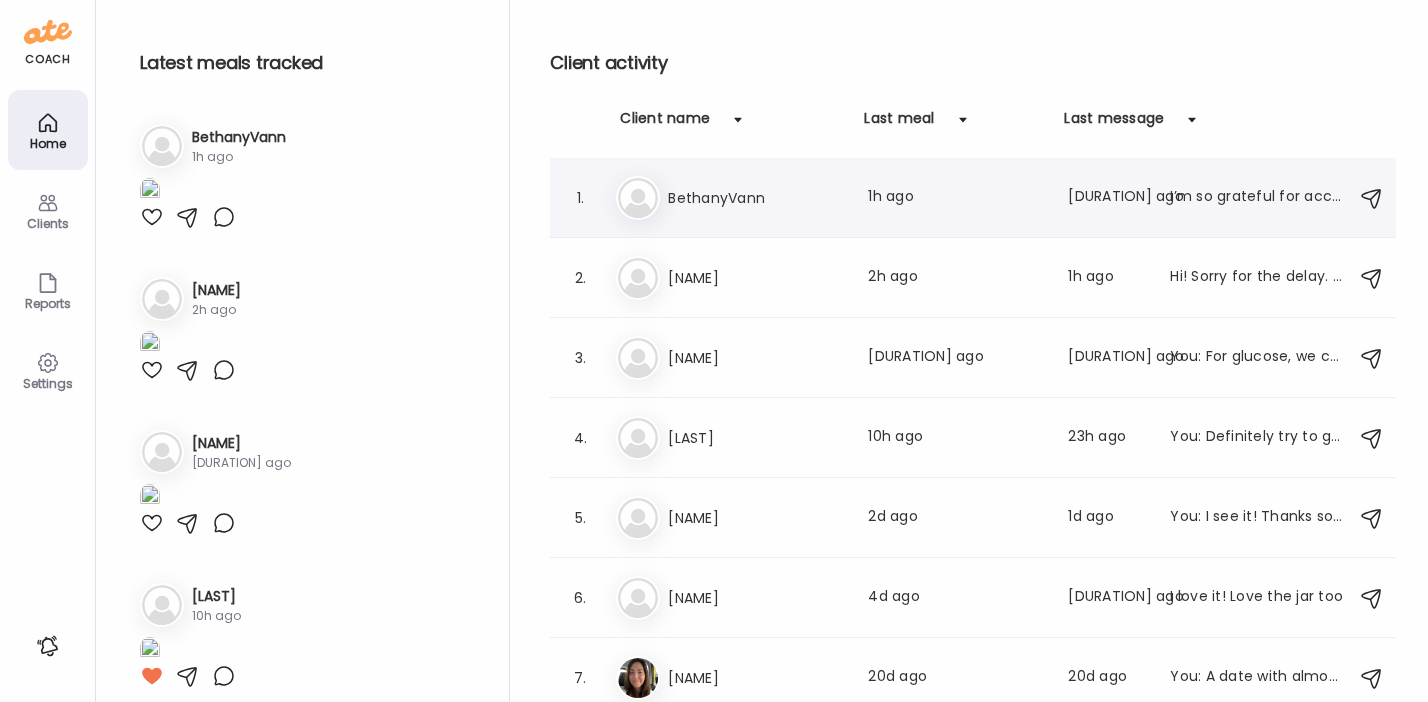 click on "Be
[NAME]
Last meal:  [DURATION] ago Last message:  [DURATION] ago I’m so grateful for accountability- I really wanted to cheat so many times this weekend! 😆 BUT I didn’t want to report back to you with negative! And I’m so glad that I didn’t. On Sunday, there were limited lunch options, but I didn’t feel guilty over the pasta salad bc I had been making good choice and knew it wouldn’t totally de-rail!" at bounding box center (976, 198) 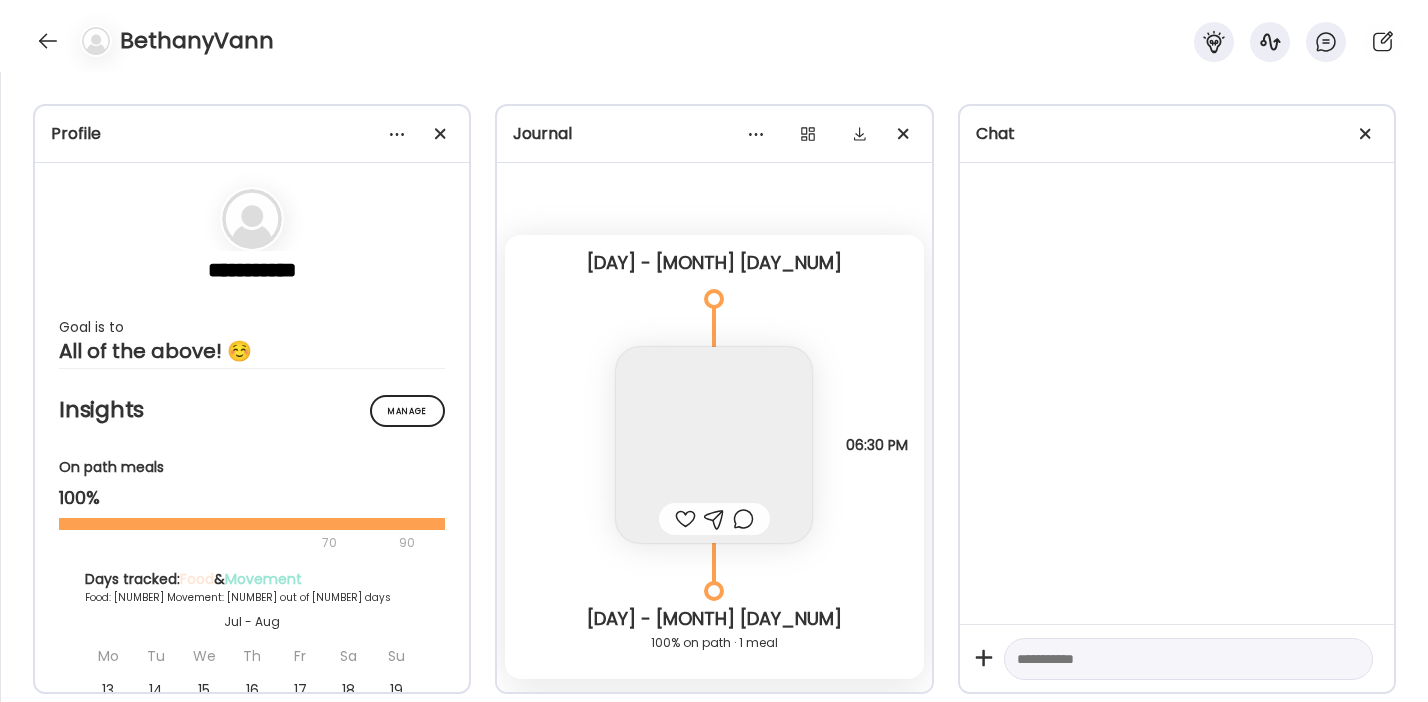 scroll, scrollTop: 7491, scrollLeft: 0, axis: vertical 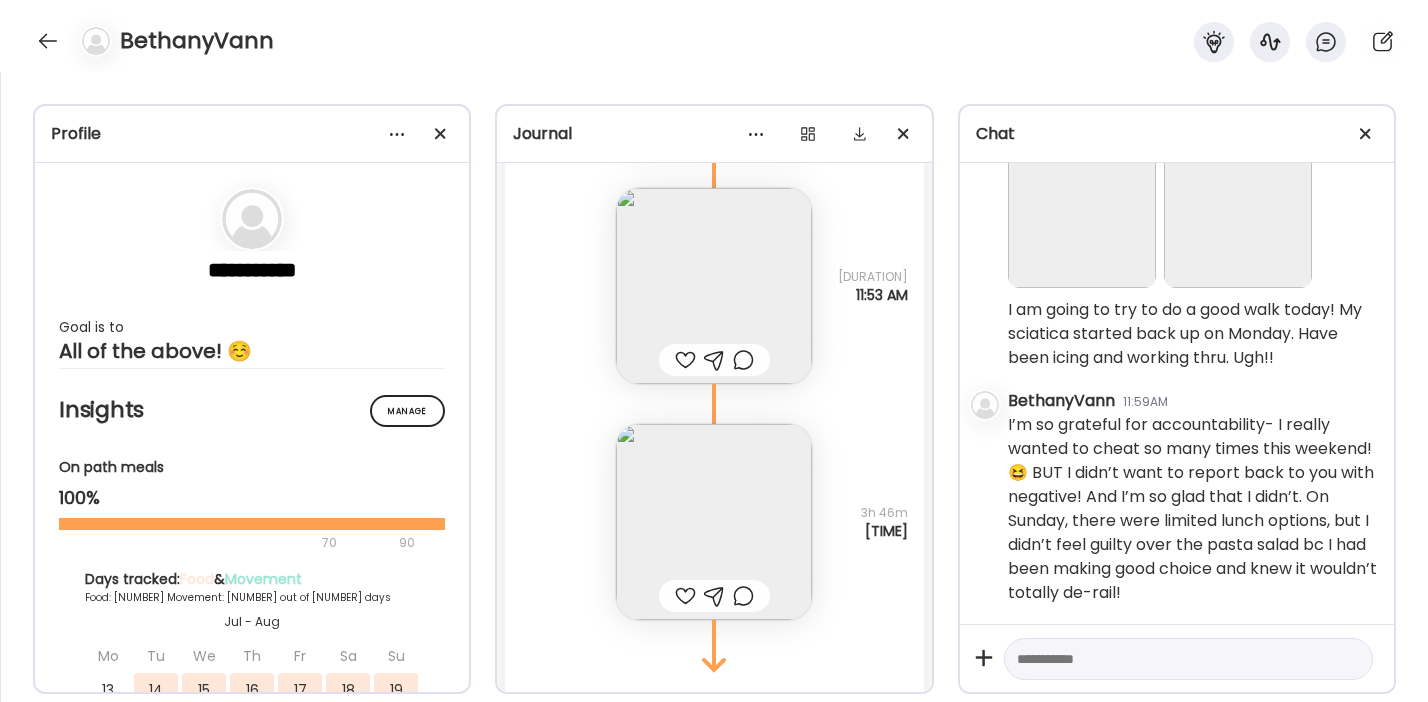 click at bounding box center (1170, 659) 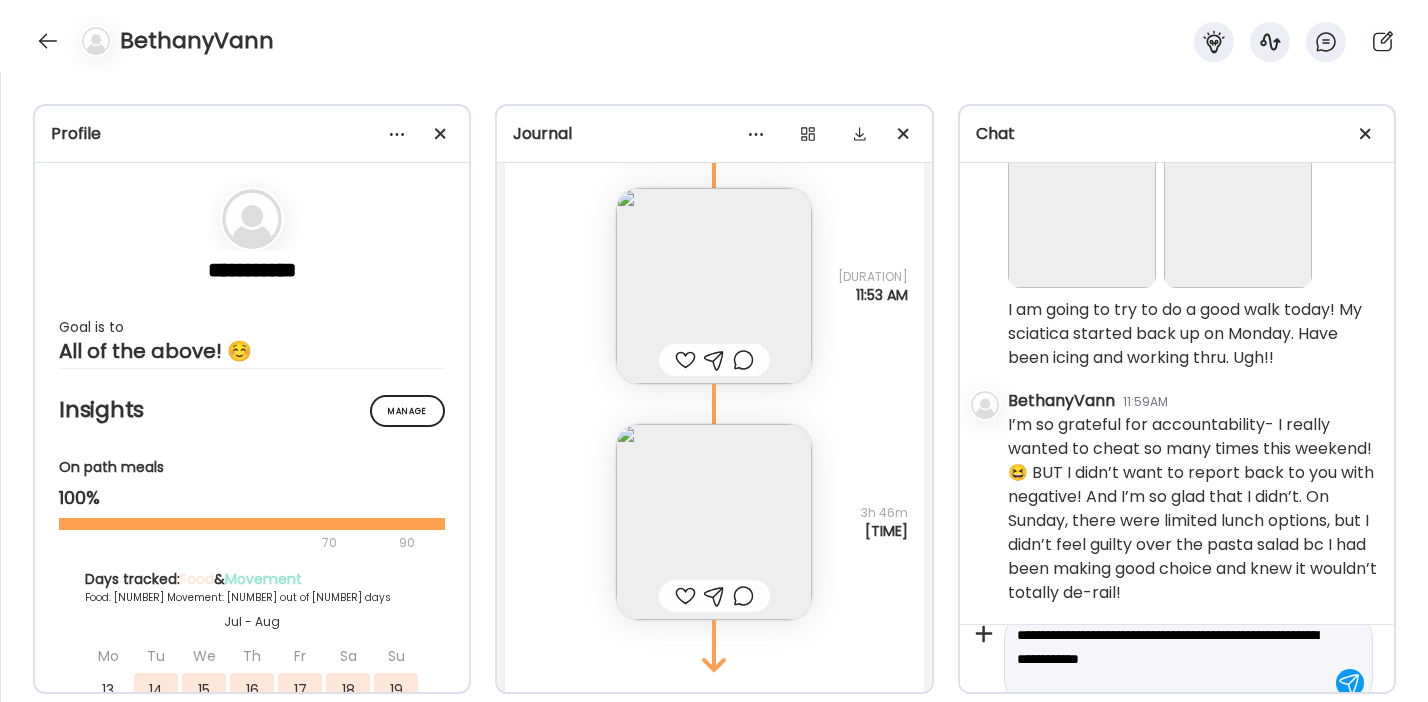scroll, scrollTop: 47, scrollLeft: 0, axis: vertical 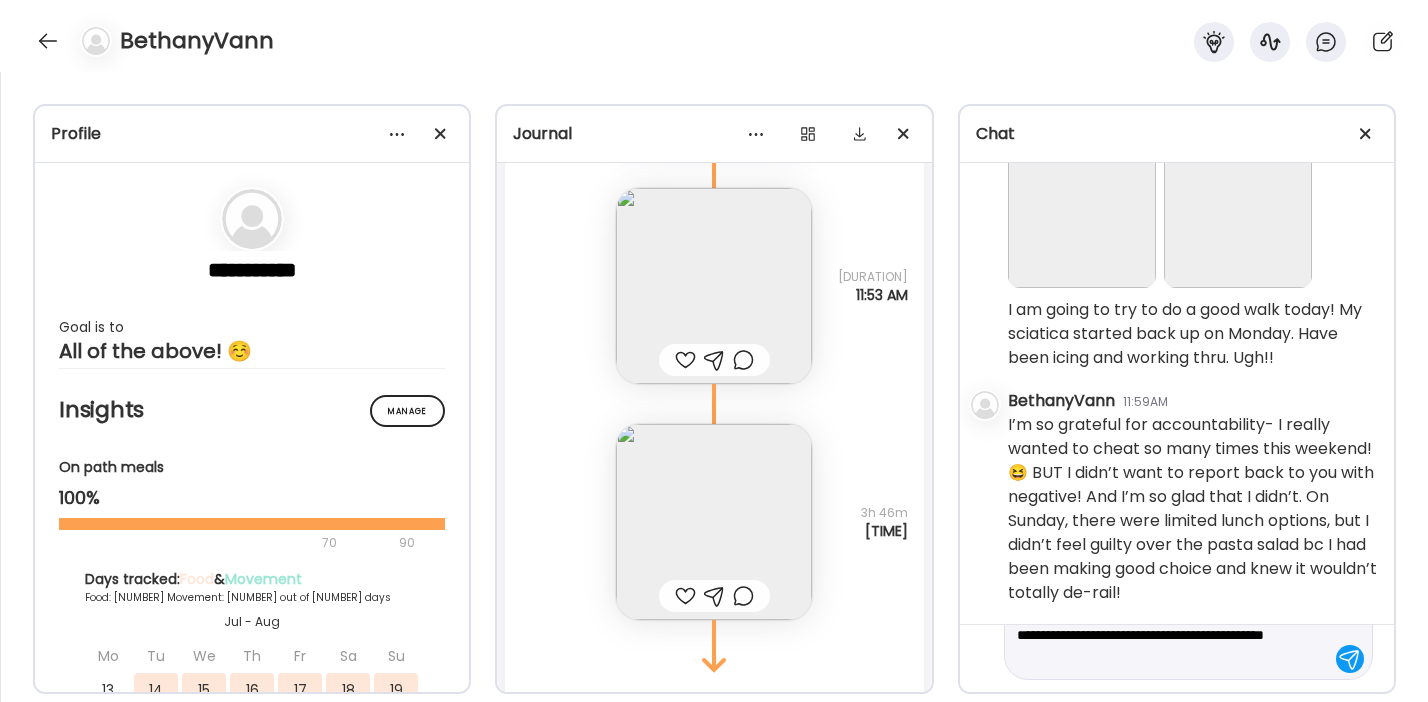 type on "**********" 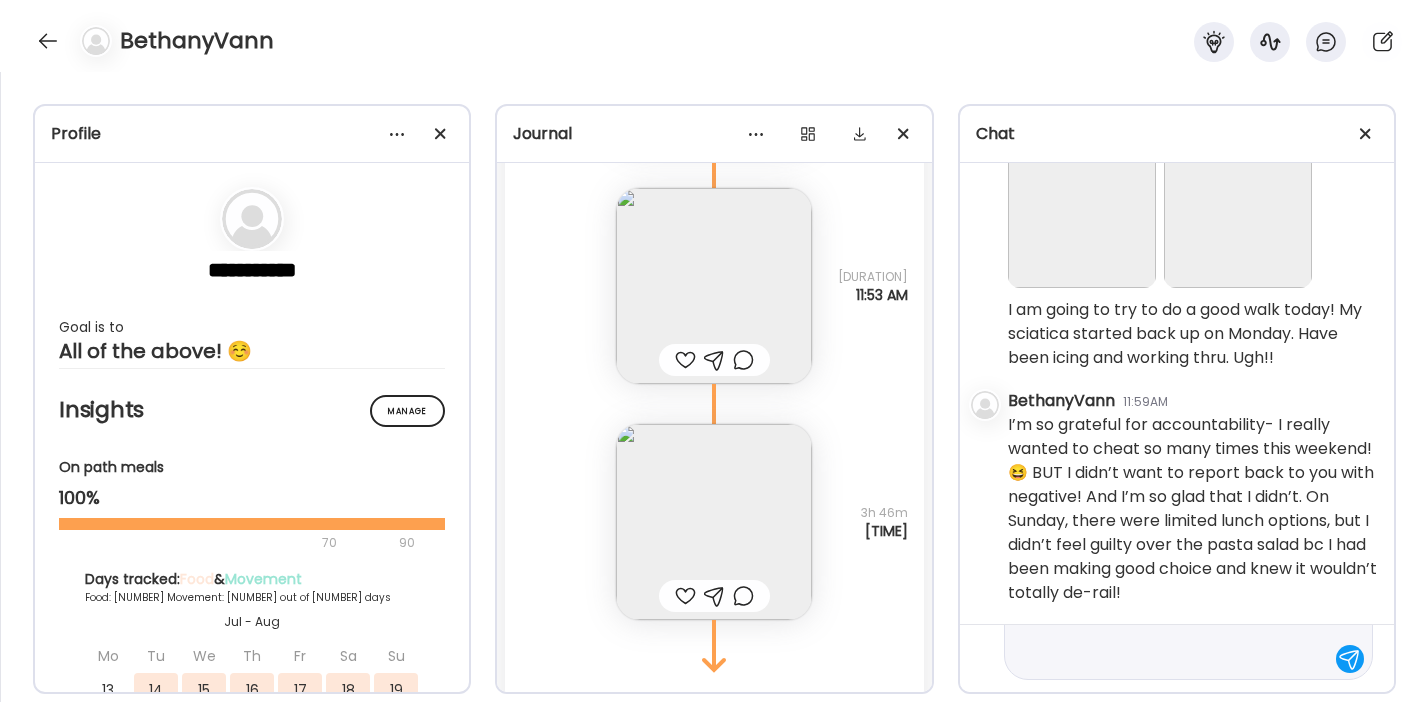 scroll, scrollTop: 0, scrollLeft: 0, axis: both 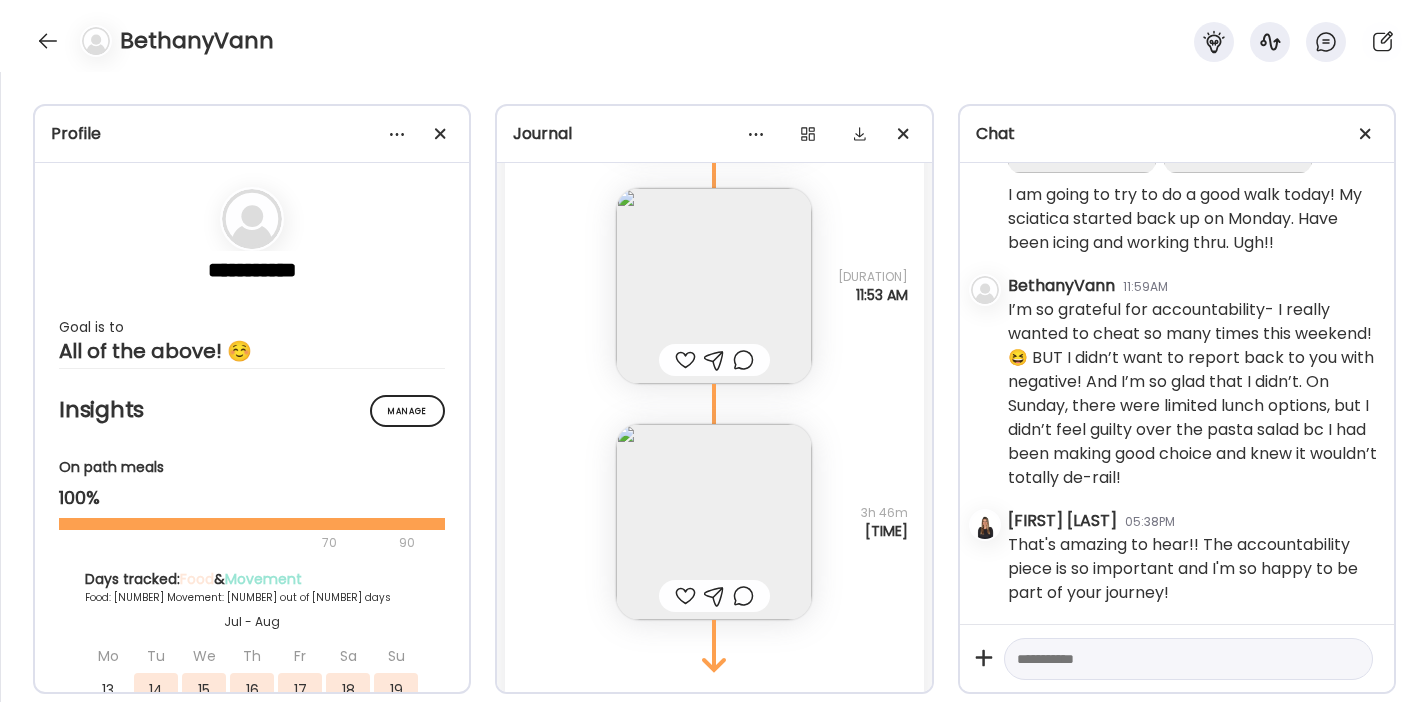 click at bounding box center (1170, 659) 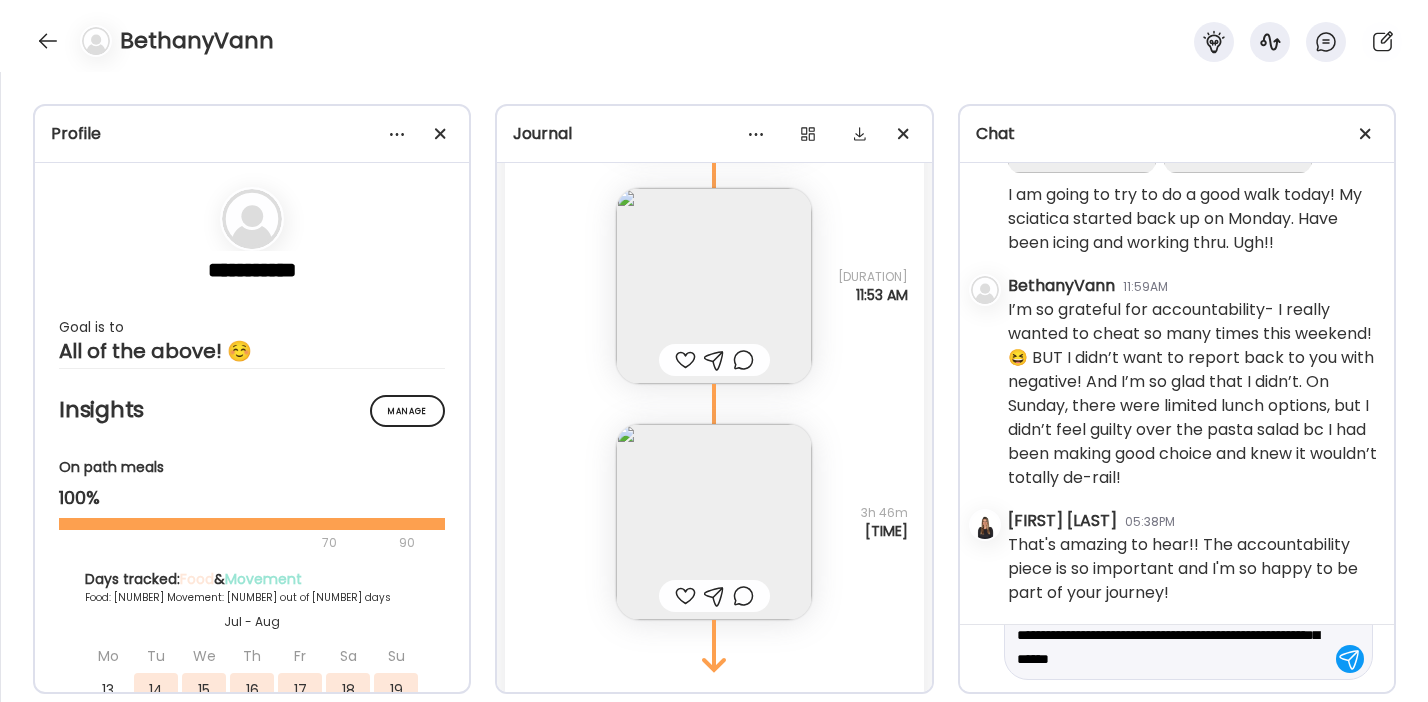 scroll, scrollTop: 71, scrollLeft: 0, axis: vertical 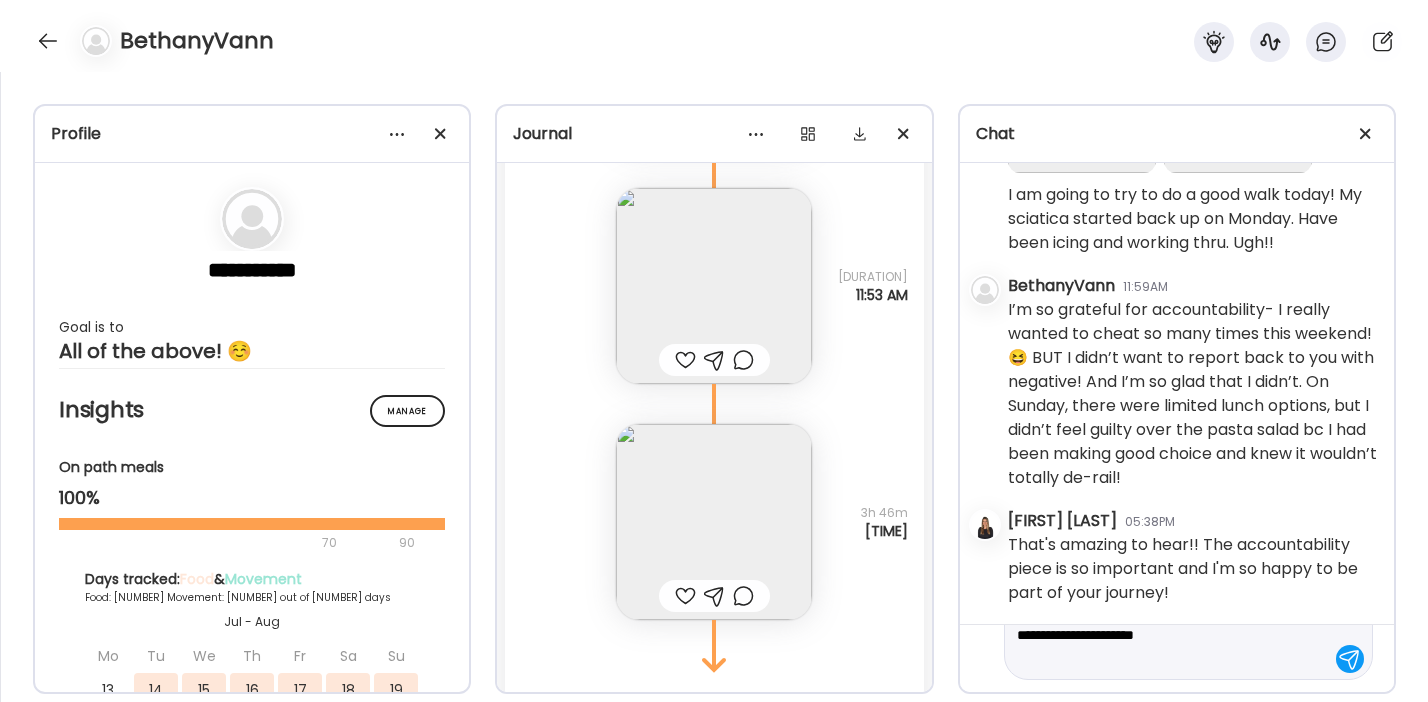 type on "**********" 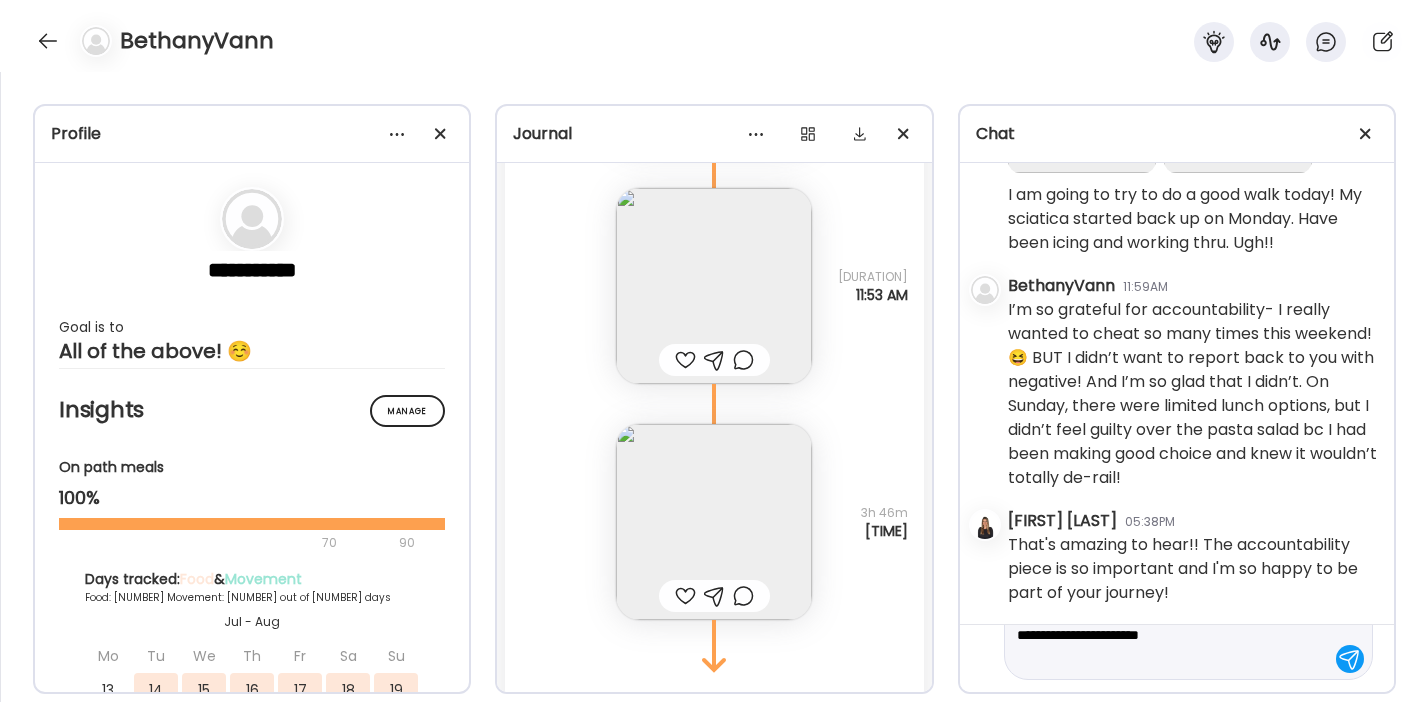 type 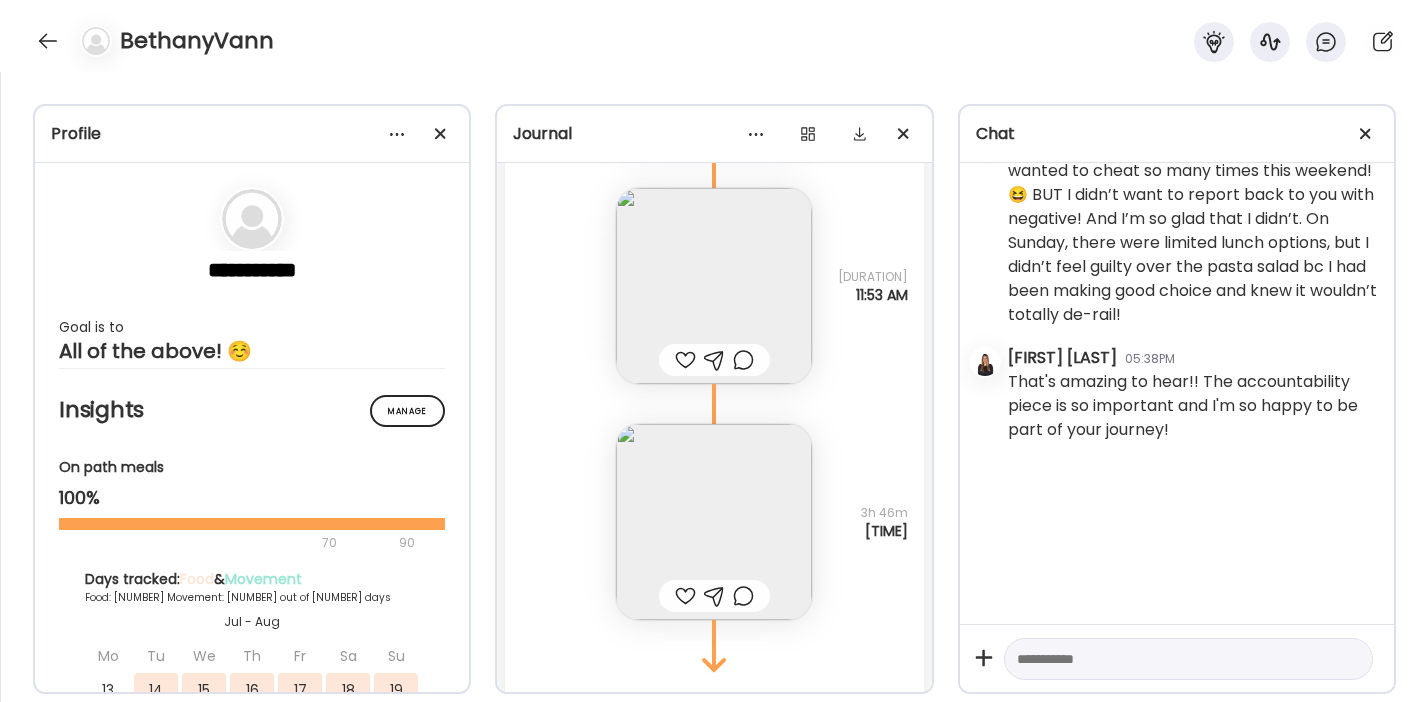 scroll, scrollTop: 0, scrollLeft: 0, axis: both 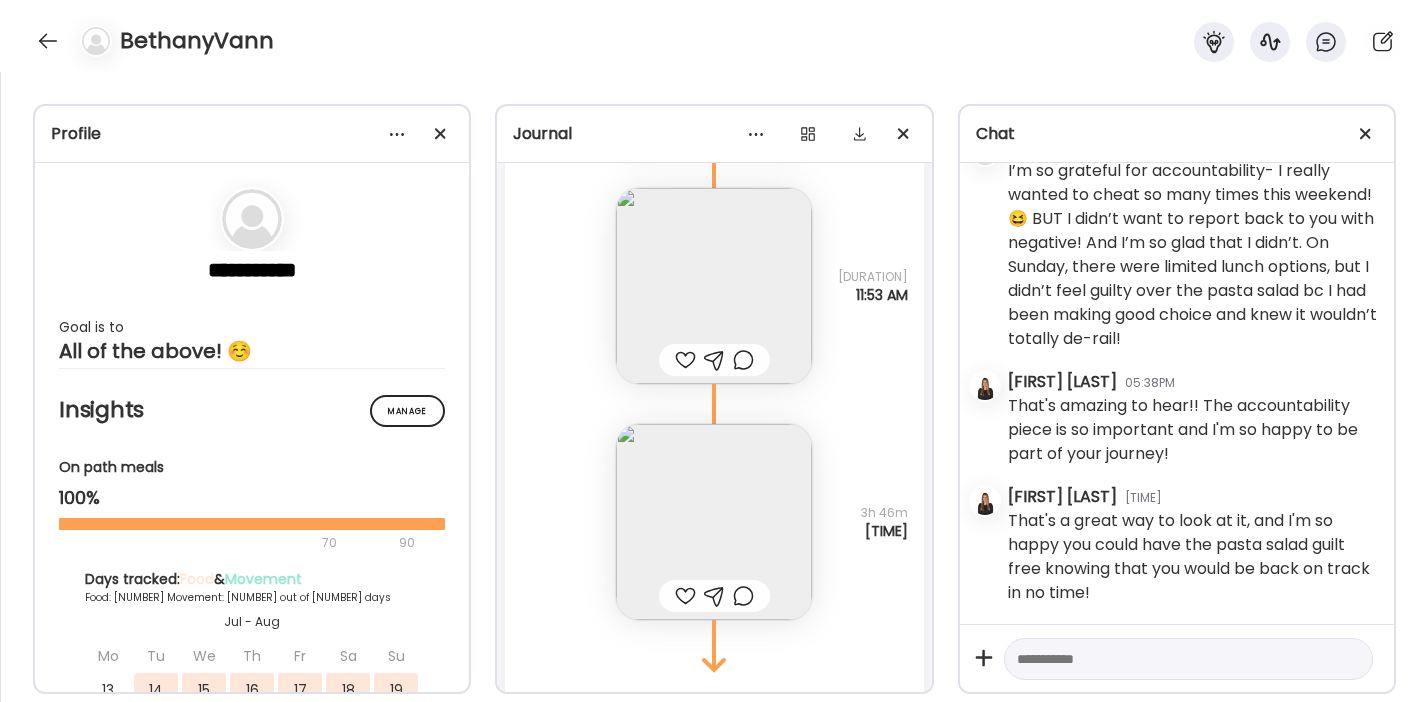 click at bounding box center [685, 596] 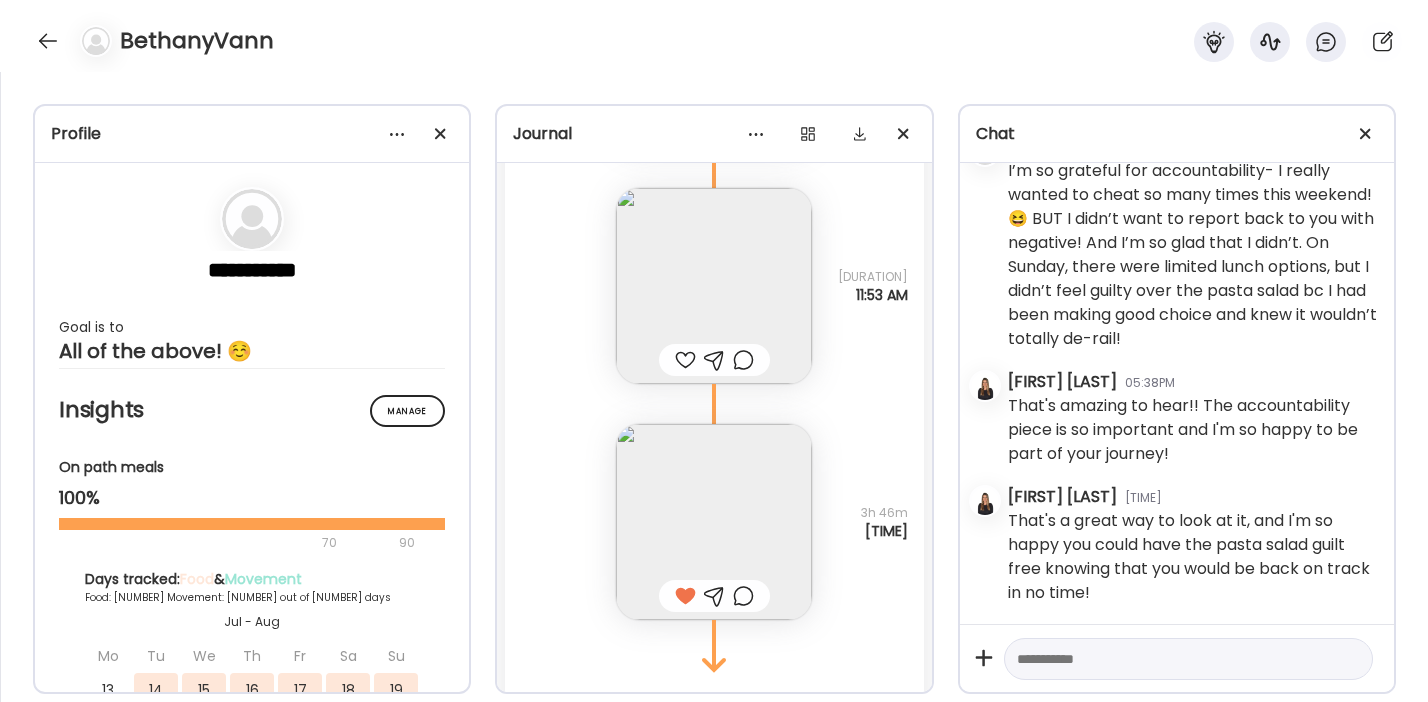 scroll, scrollTop: 37409, scrollLeft: 0, axis: vertical 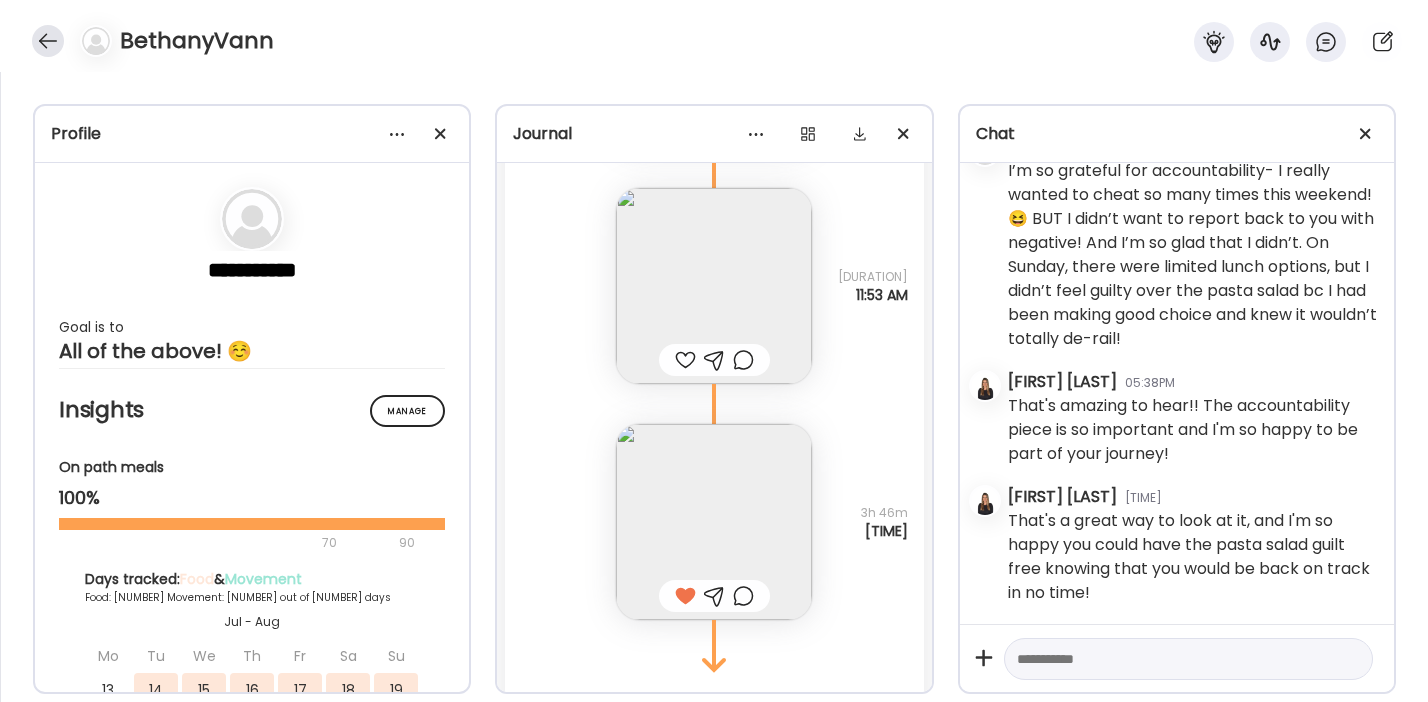 click at bounding box center (48, 41) 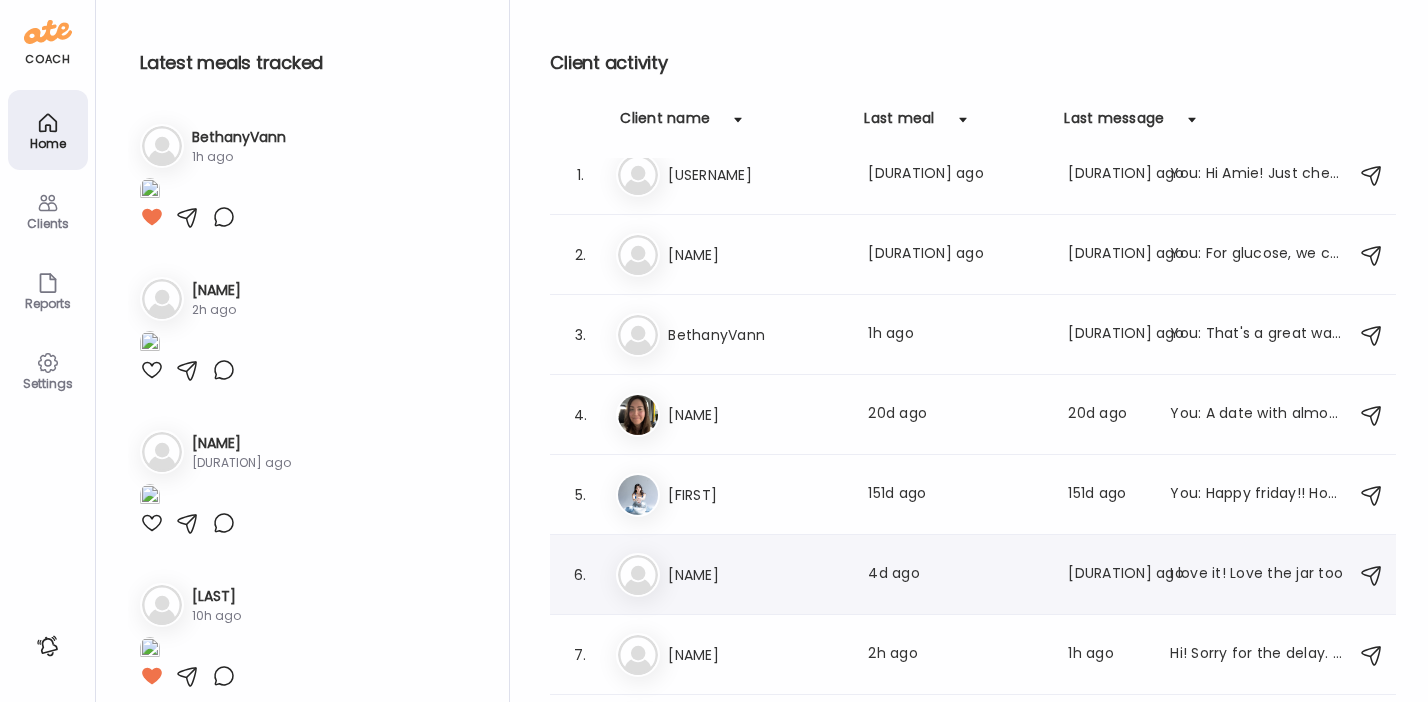 scroll, scrollTop: 154, scrollLeft: 0, axis: vertical 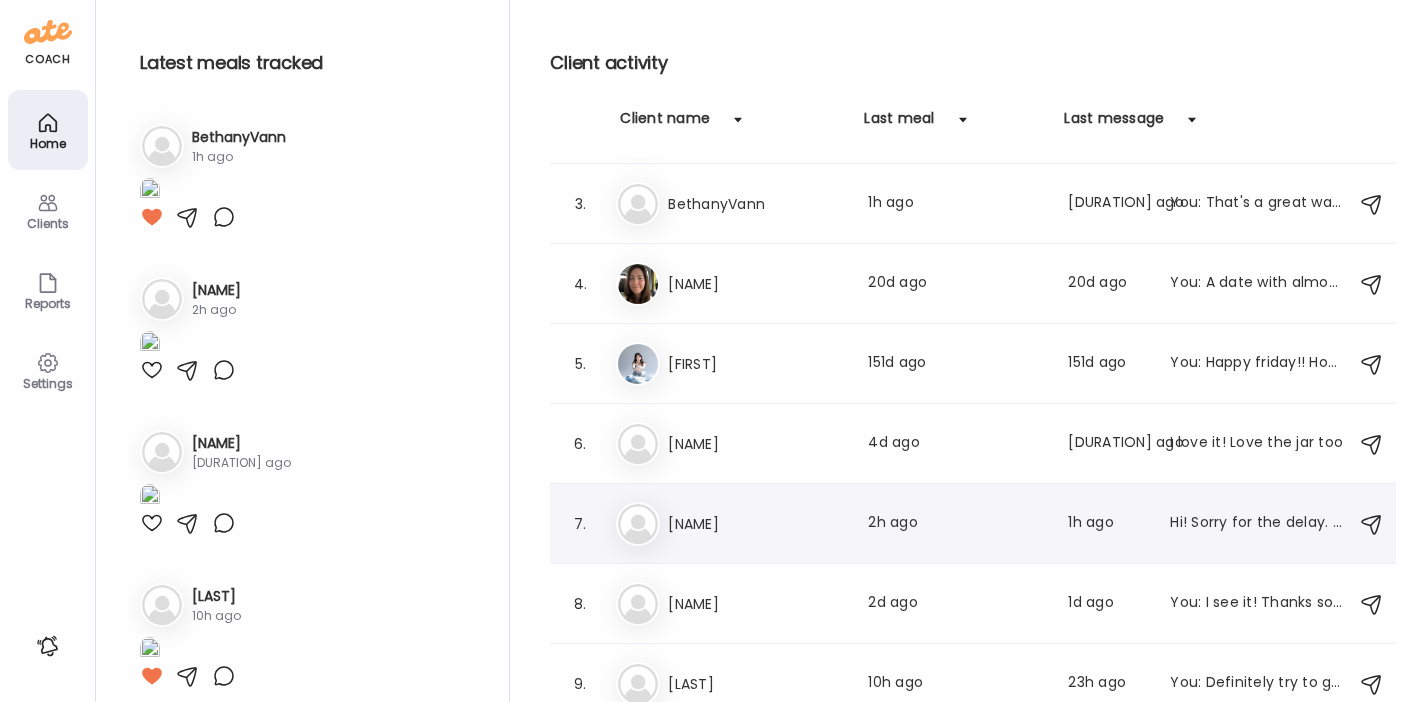 click on "[NAME]" at bounding box center (756, 524) 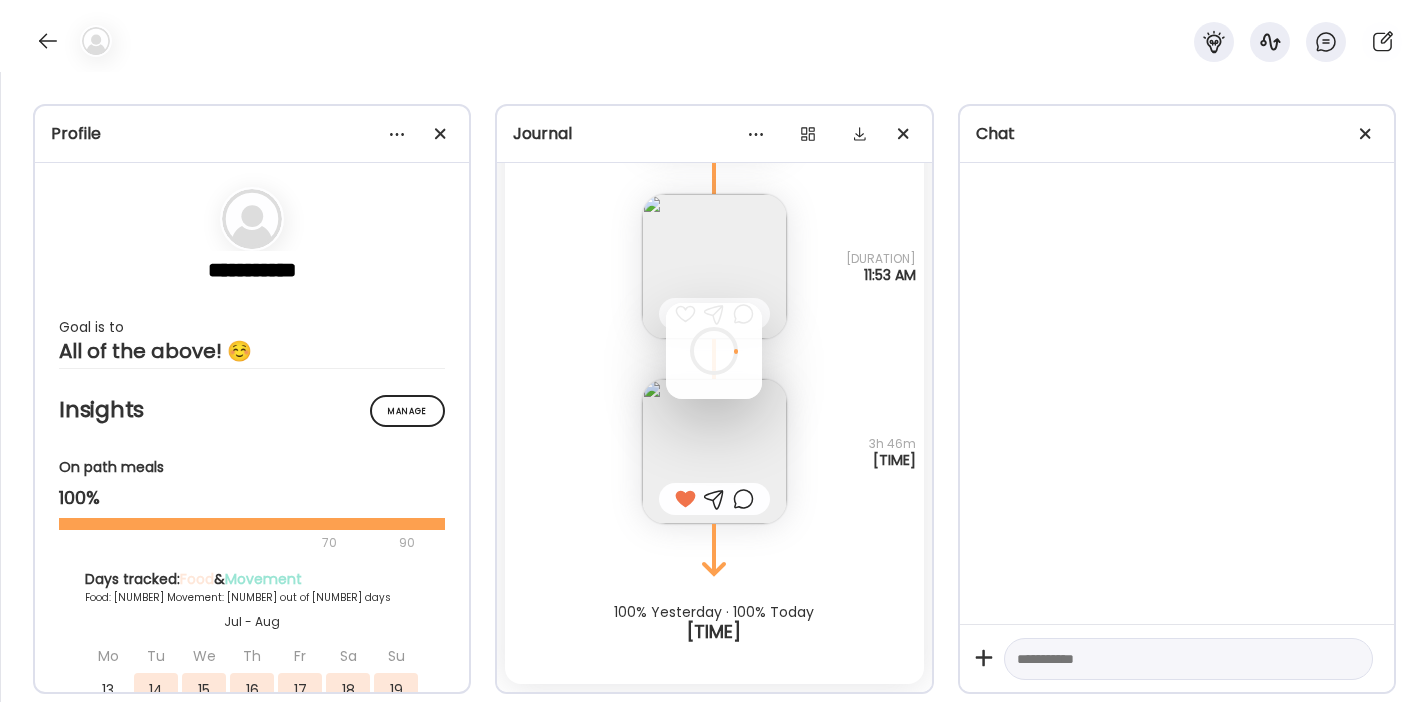 scroll, scrollTop: 34450, scrollLeft: 0, axis: vertical 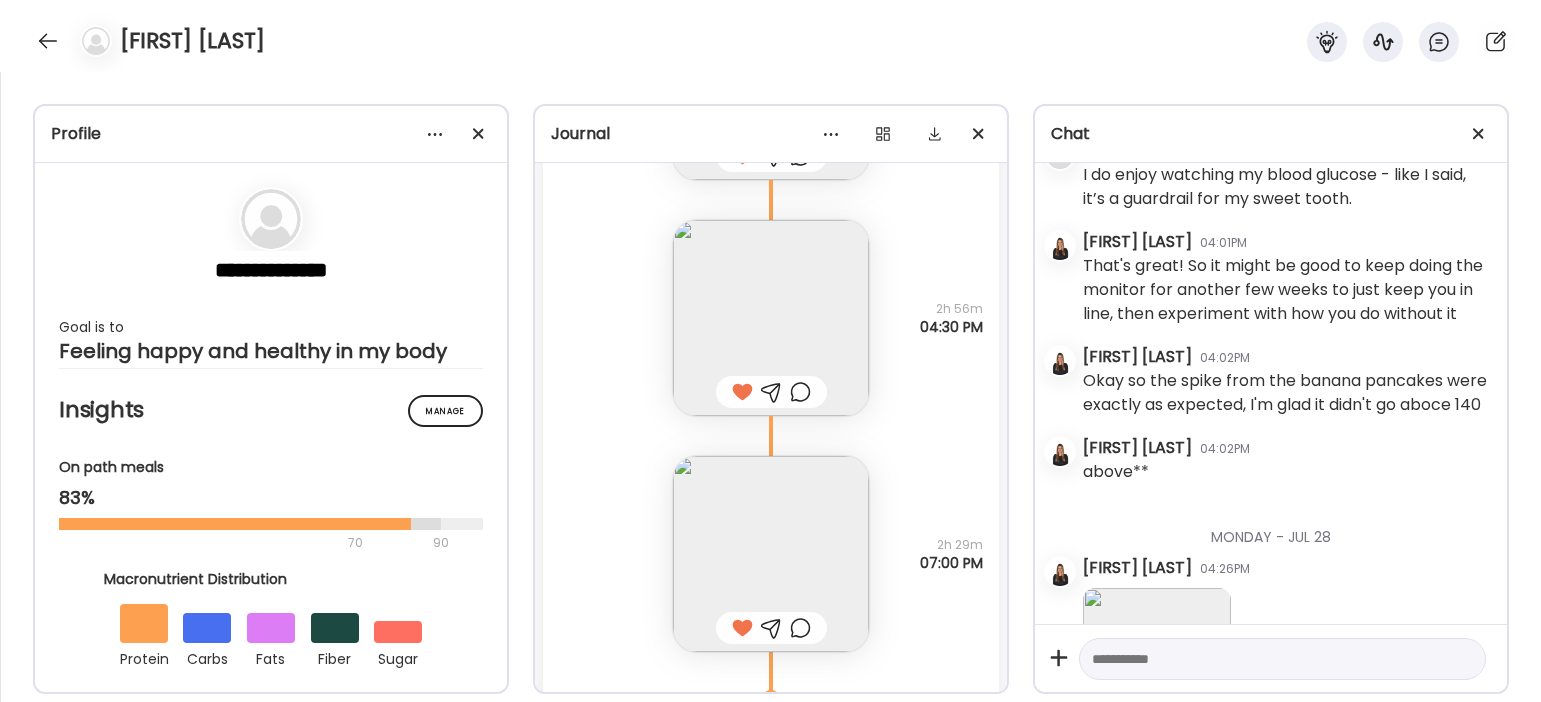 click at bounding box center [771, 318] 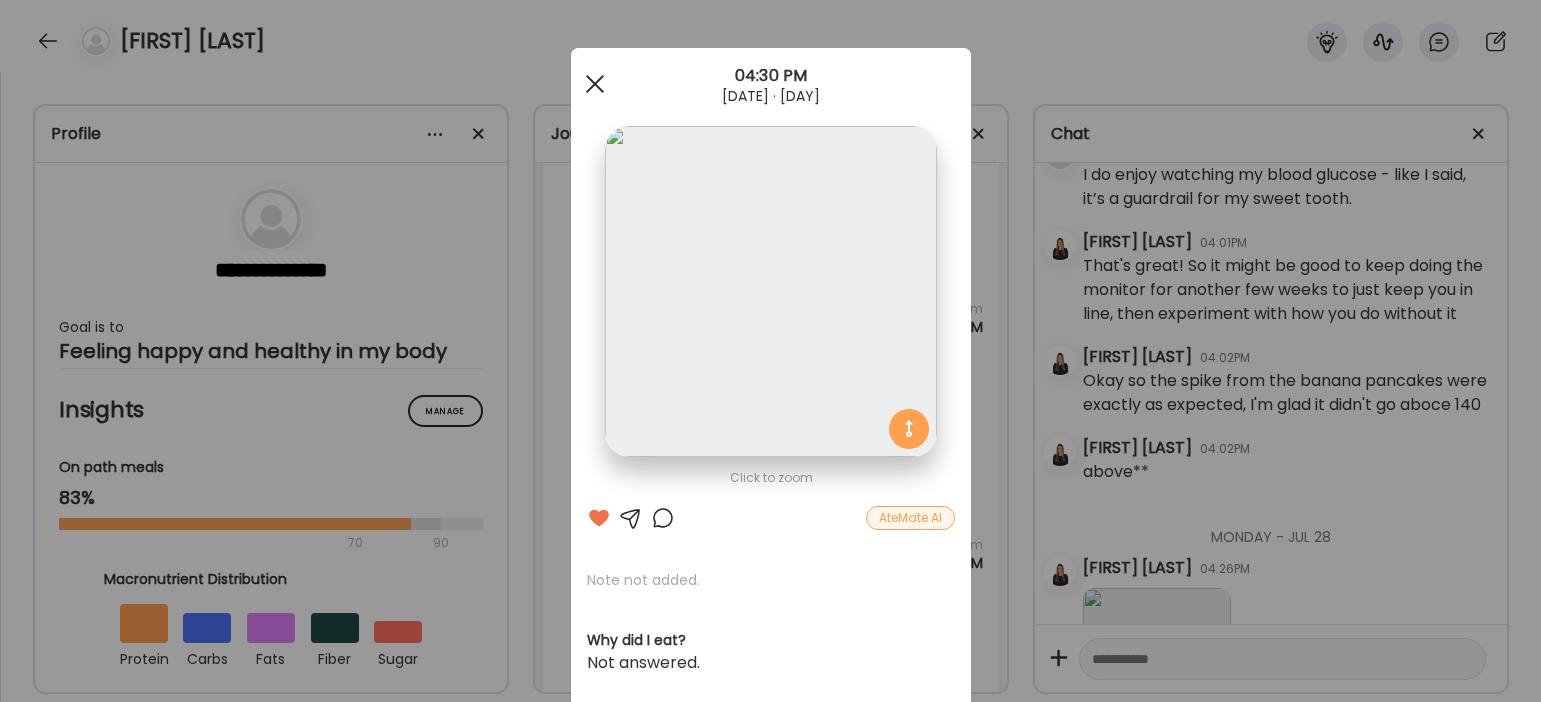 click at bounding box center (594, 84) 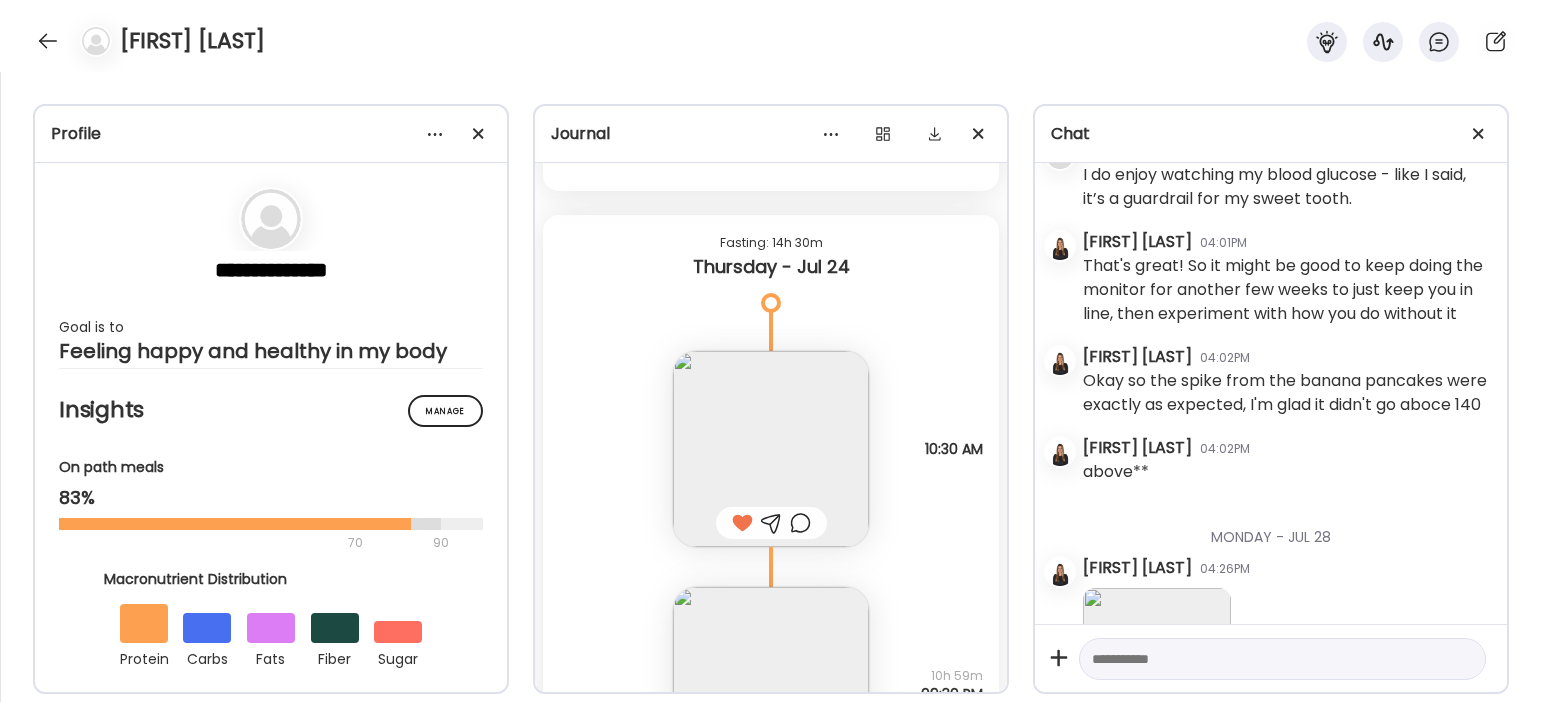 scroll, scrollTop: 2474, scrollLeft: 0, axis: vertical 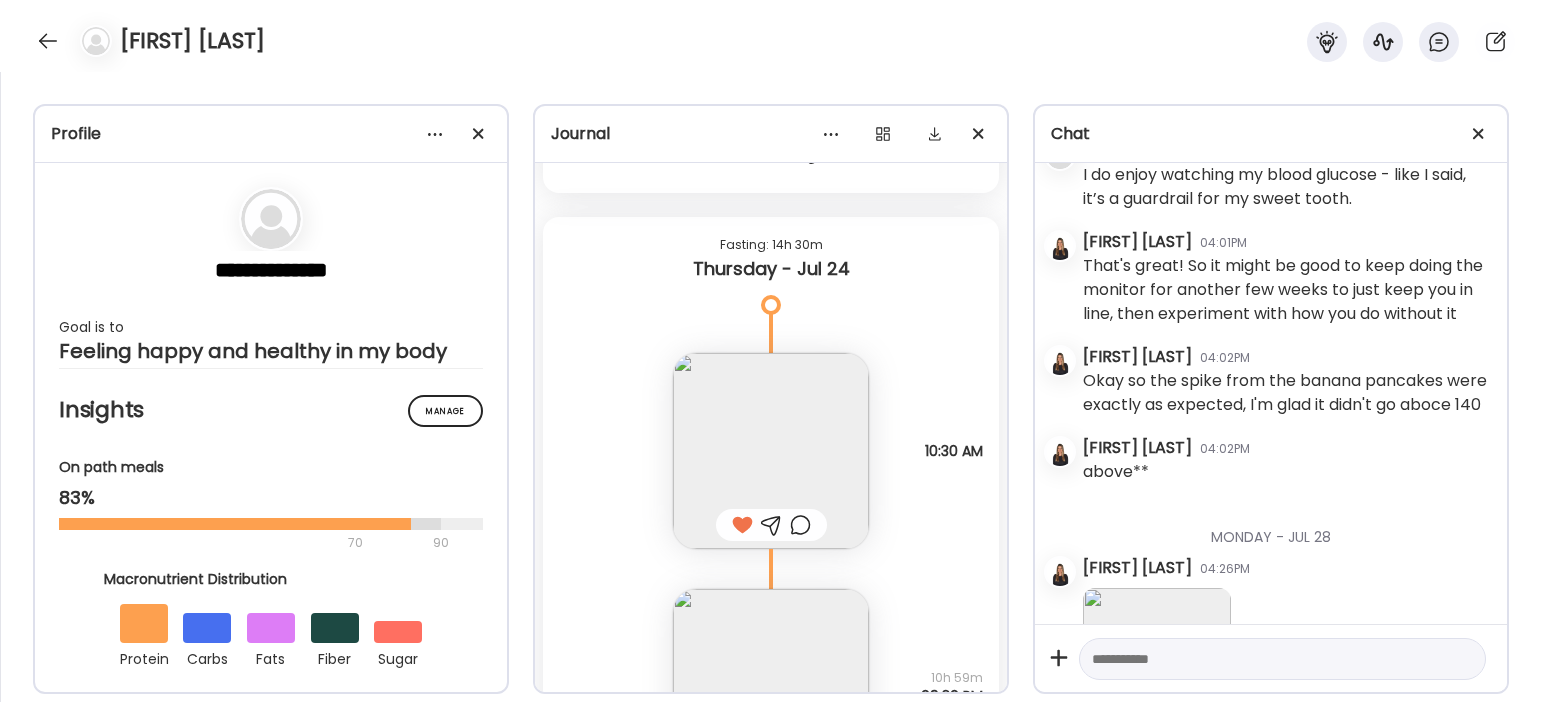 click at bounding box center [771, 451] 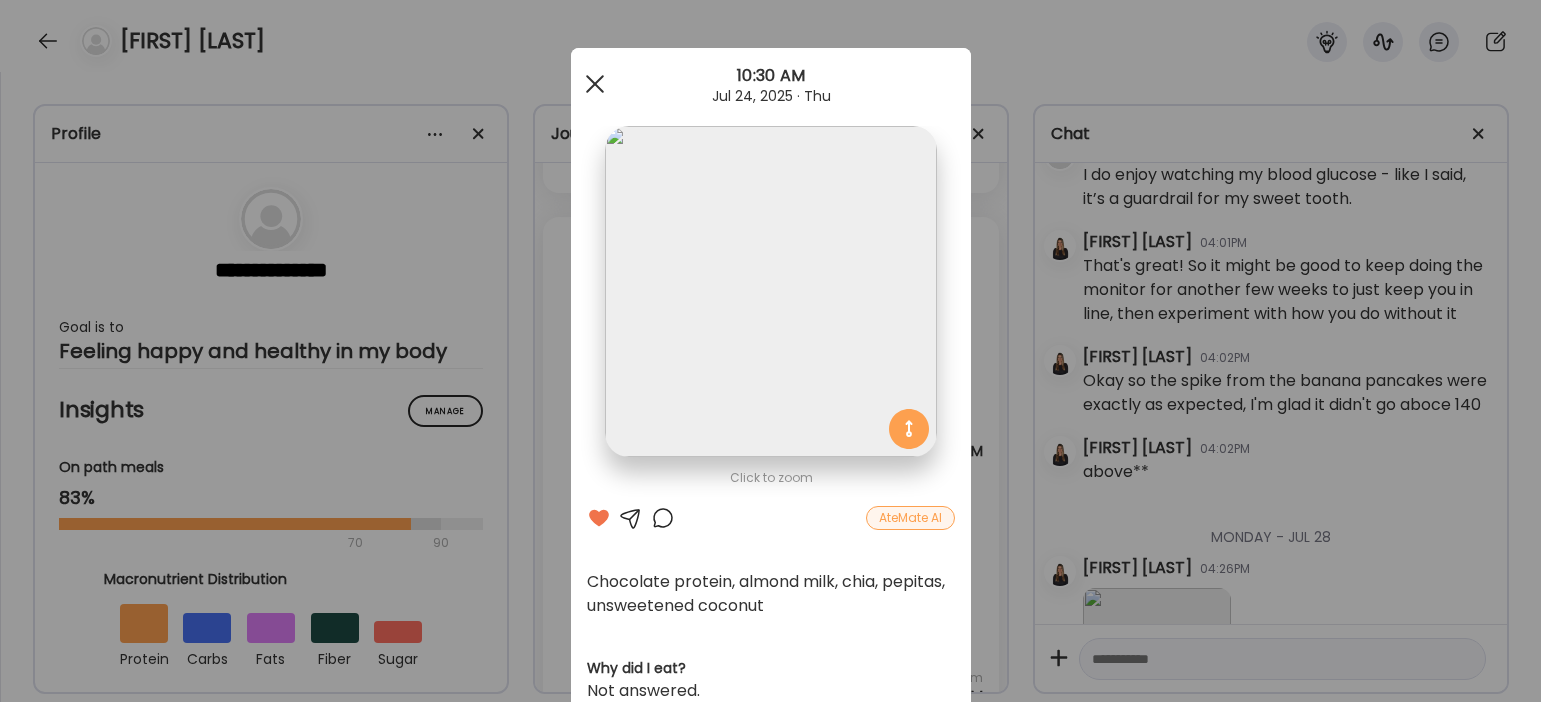 click at bounding box center [594, 84] 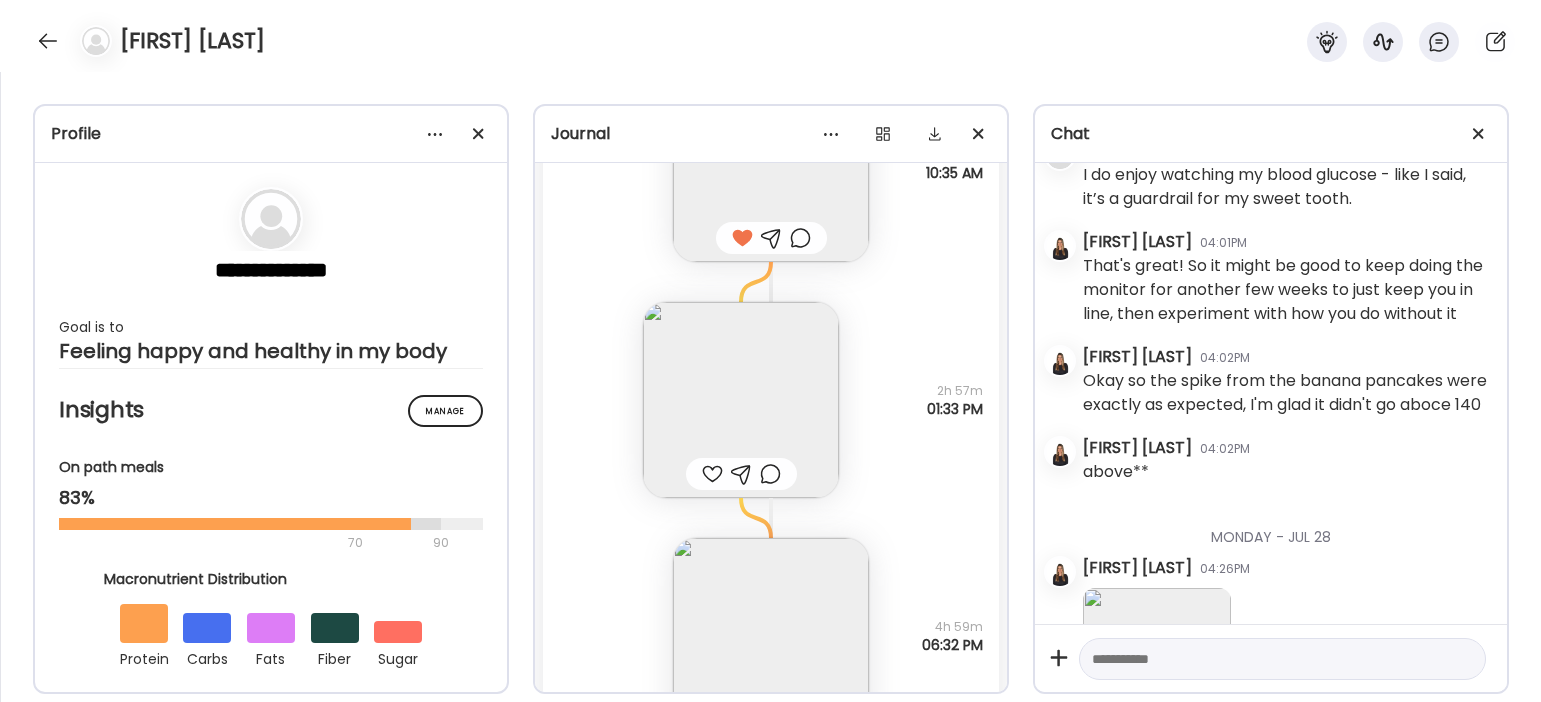 scroll, scrollTop: 8617, scrollLeft: 0, axis: vertical 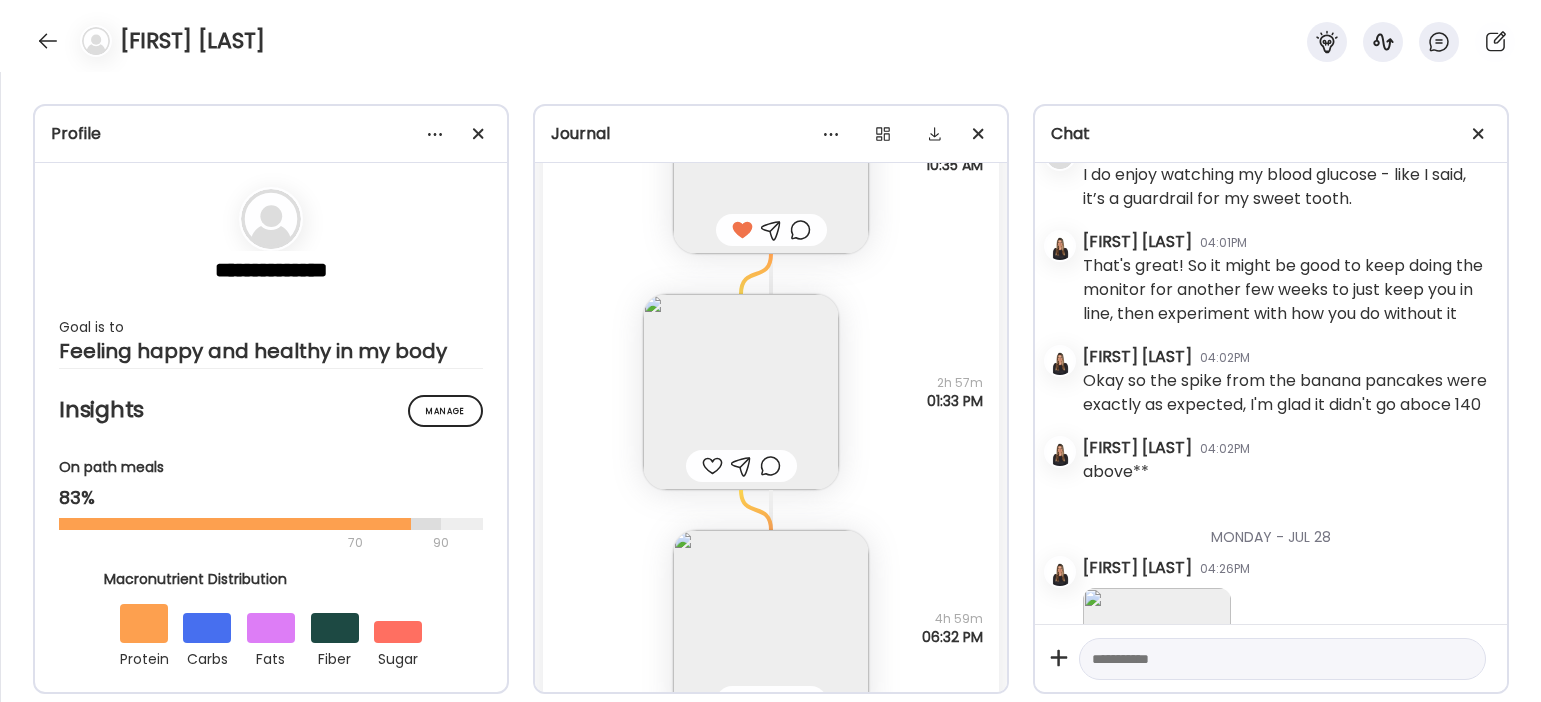 click at bounding box center [741, 392] 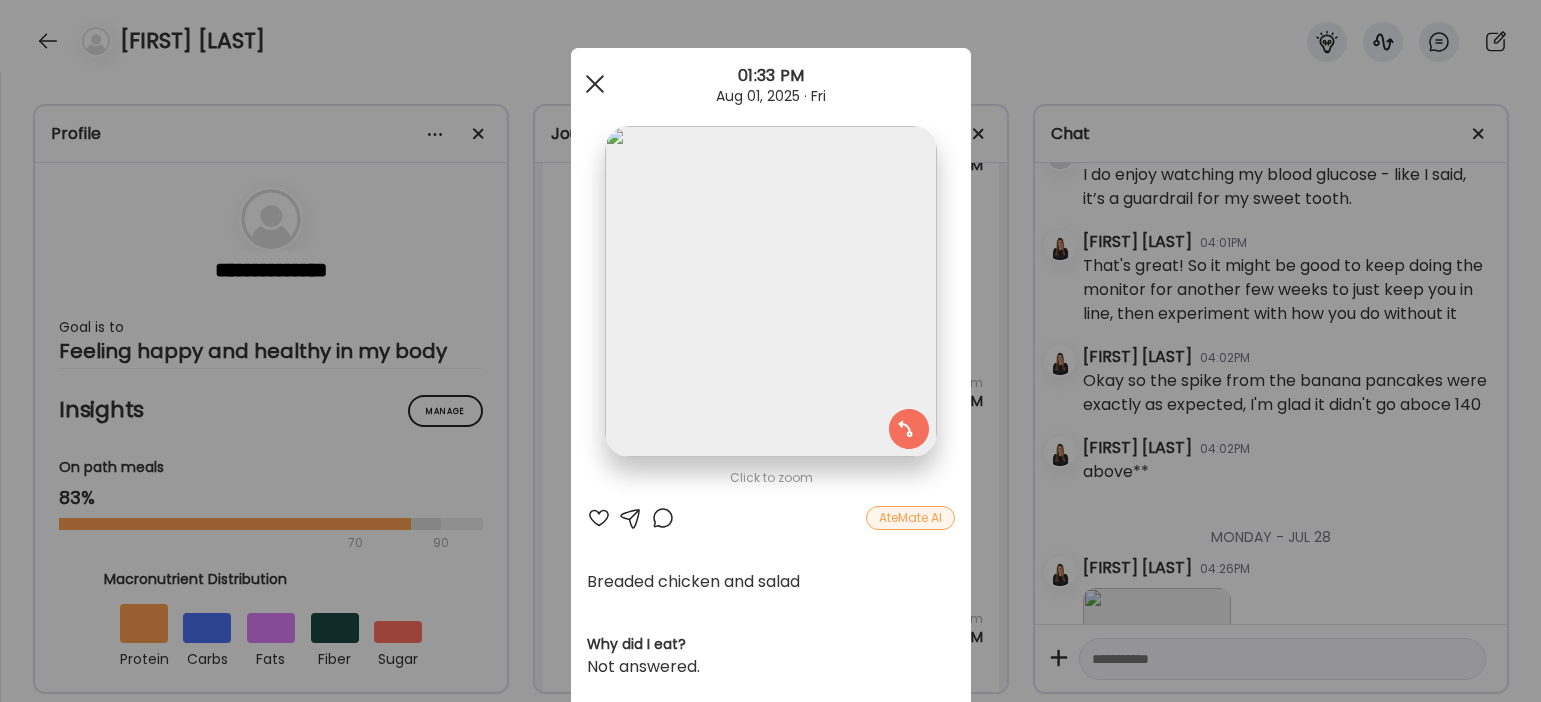 click at bounding box center (594, 84) 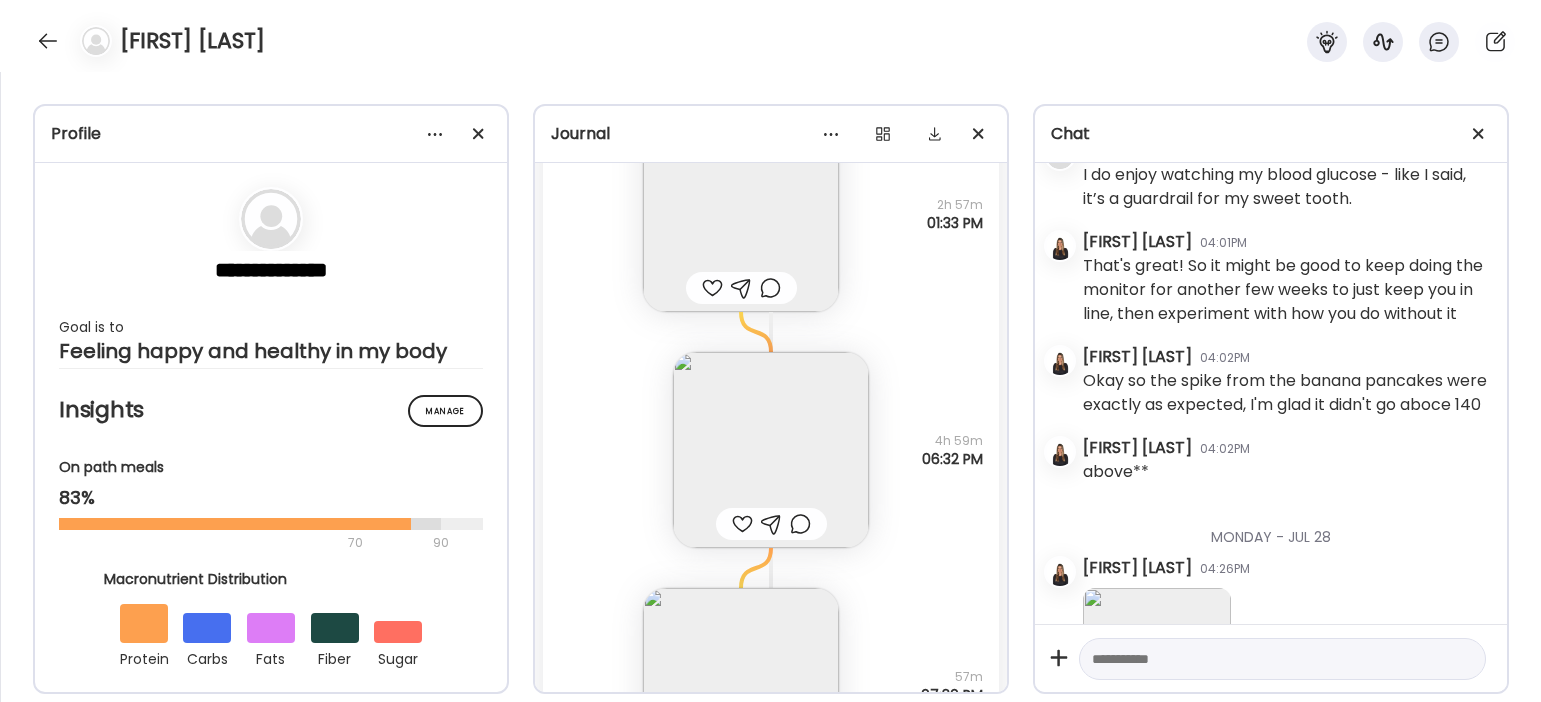 scroll, scrollTop: 8820, scrollLeft: 0, axis: vertical 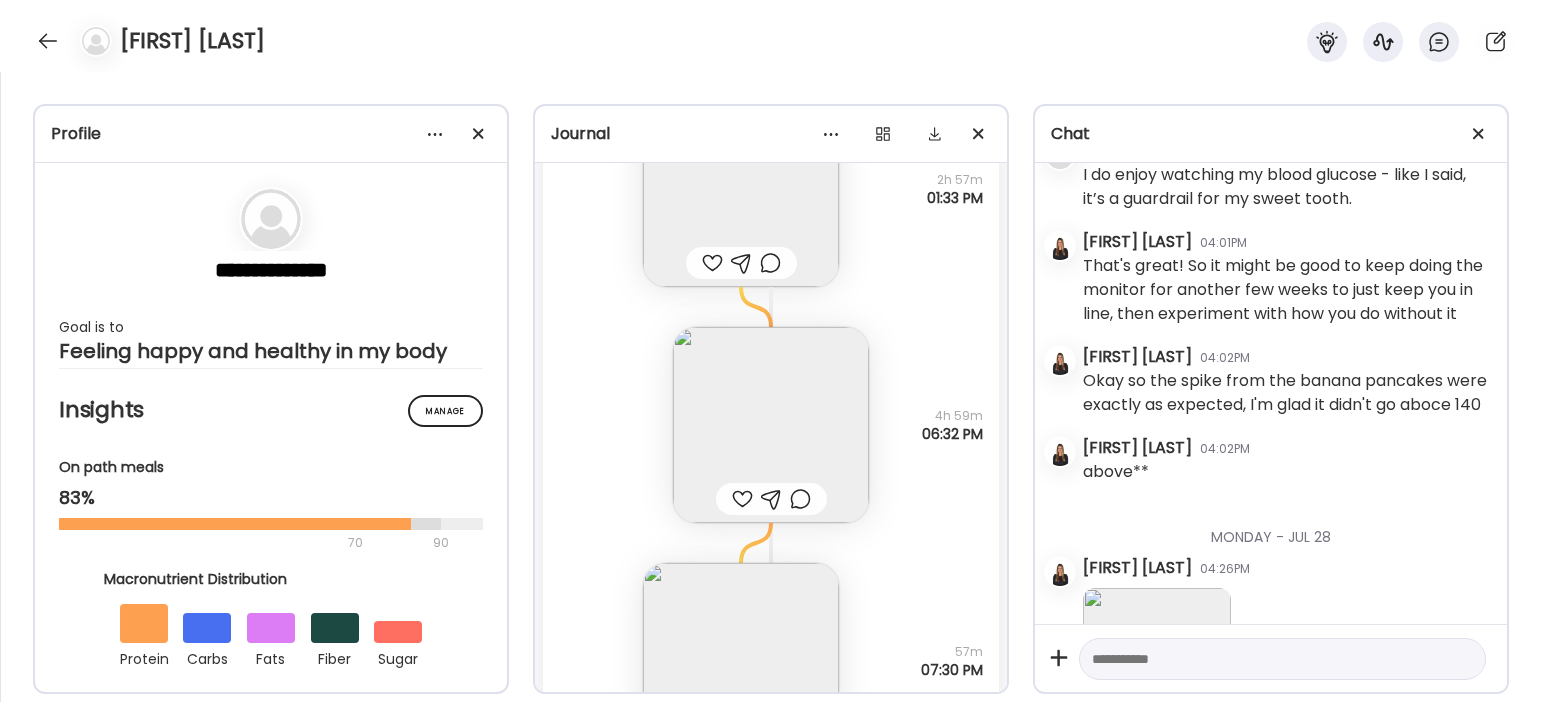 click at bounding box center [771, 425] 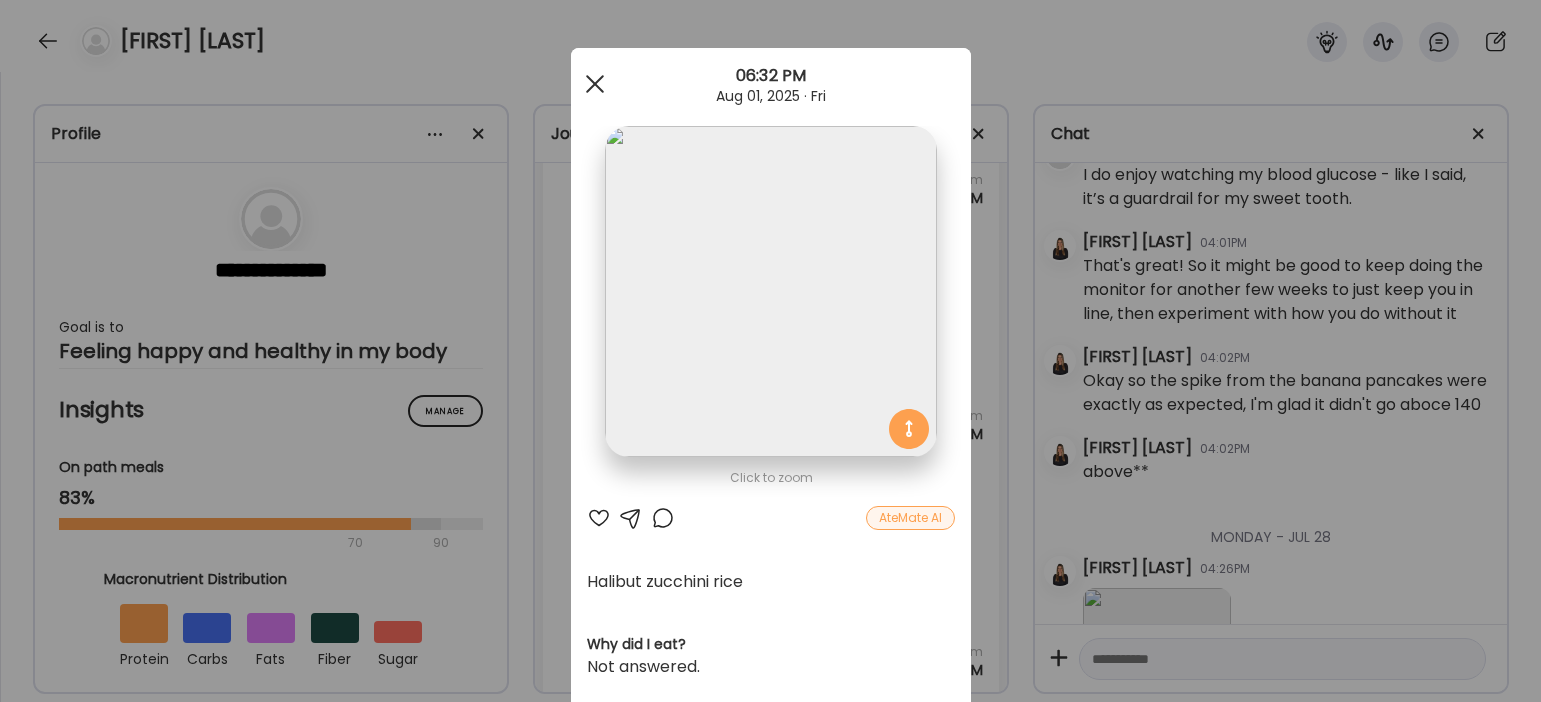 click at bounding box center (594, 84) 